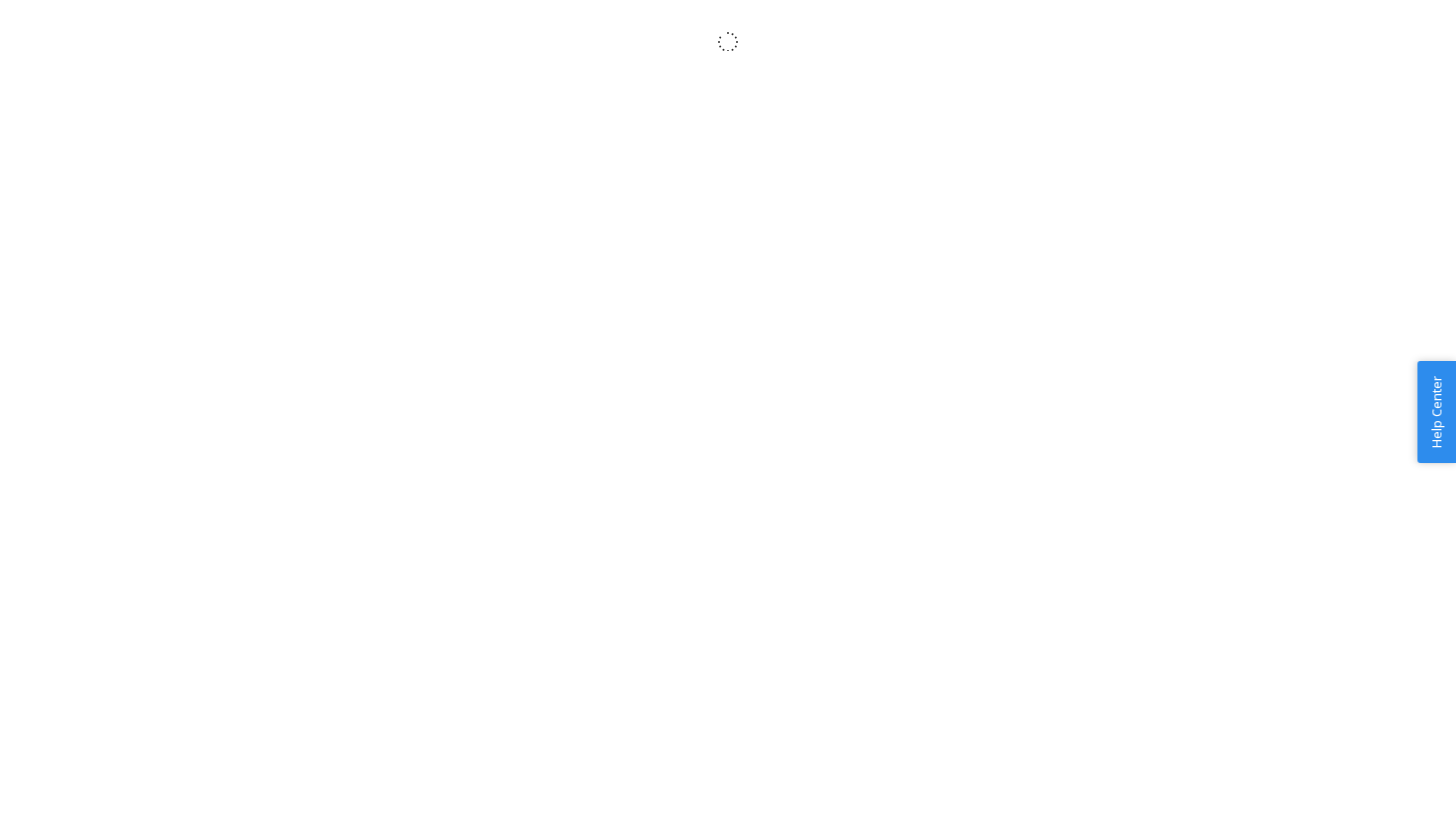 scroll, scrollTop: 0, scrollLeft: 0, axis: both 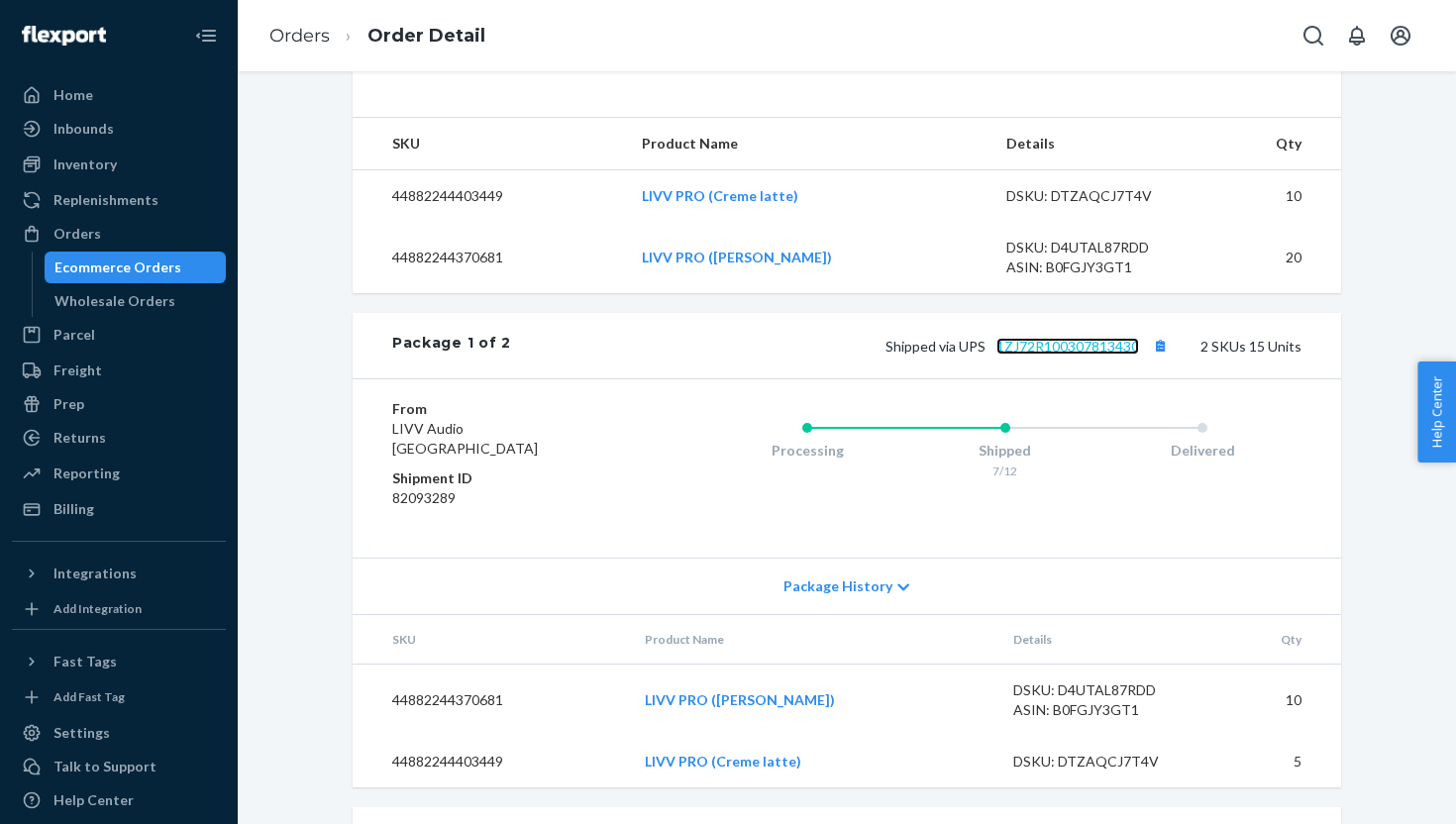 click on "1ZJ72R100307813430" at bounding box center [1068, 346] 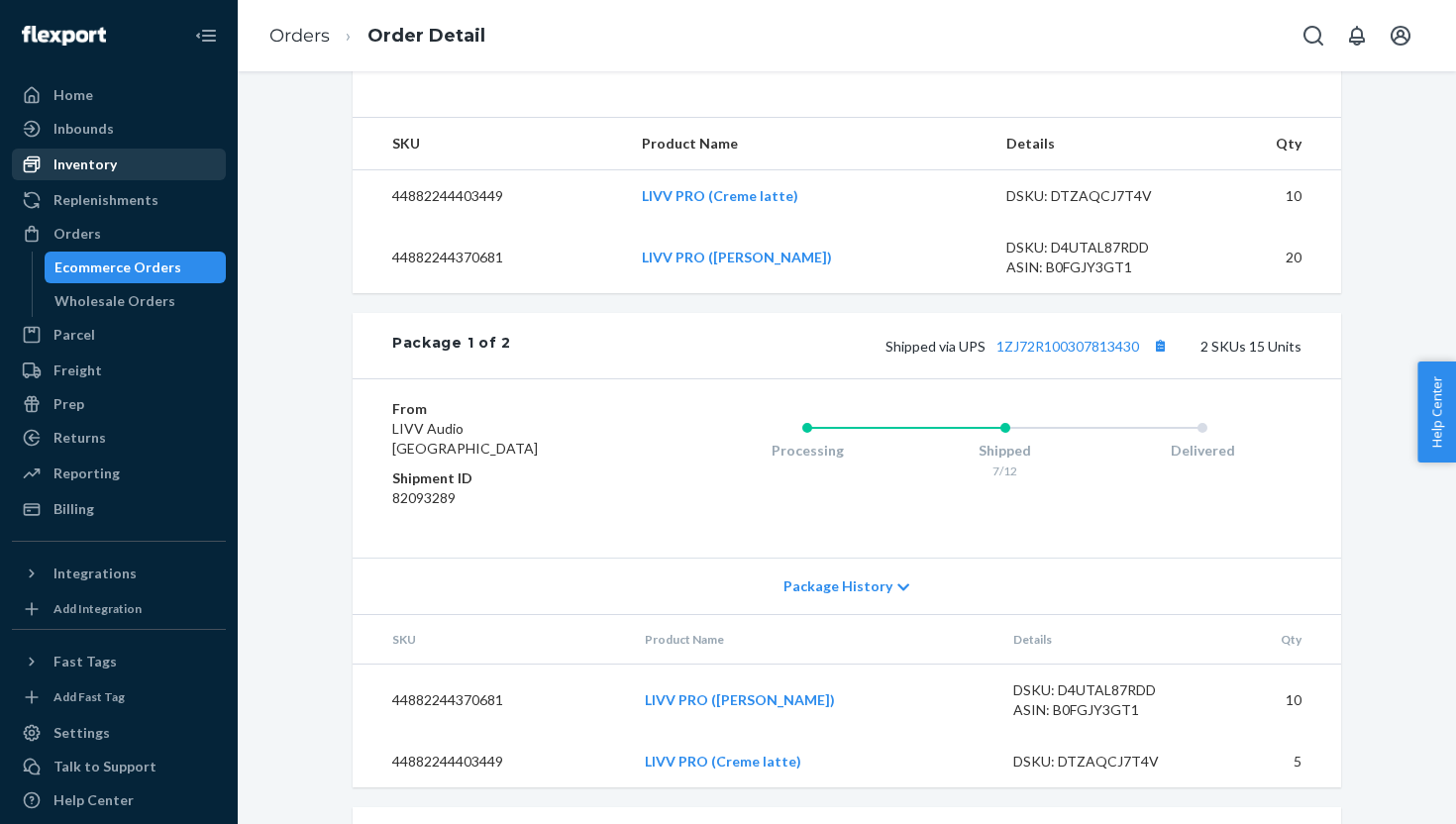 click on "Inventory" at bounding box center [85, 164] 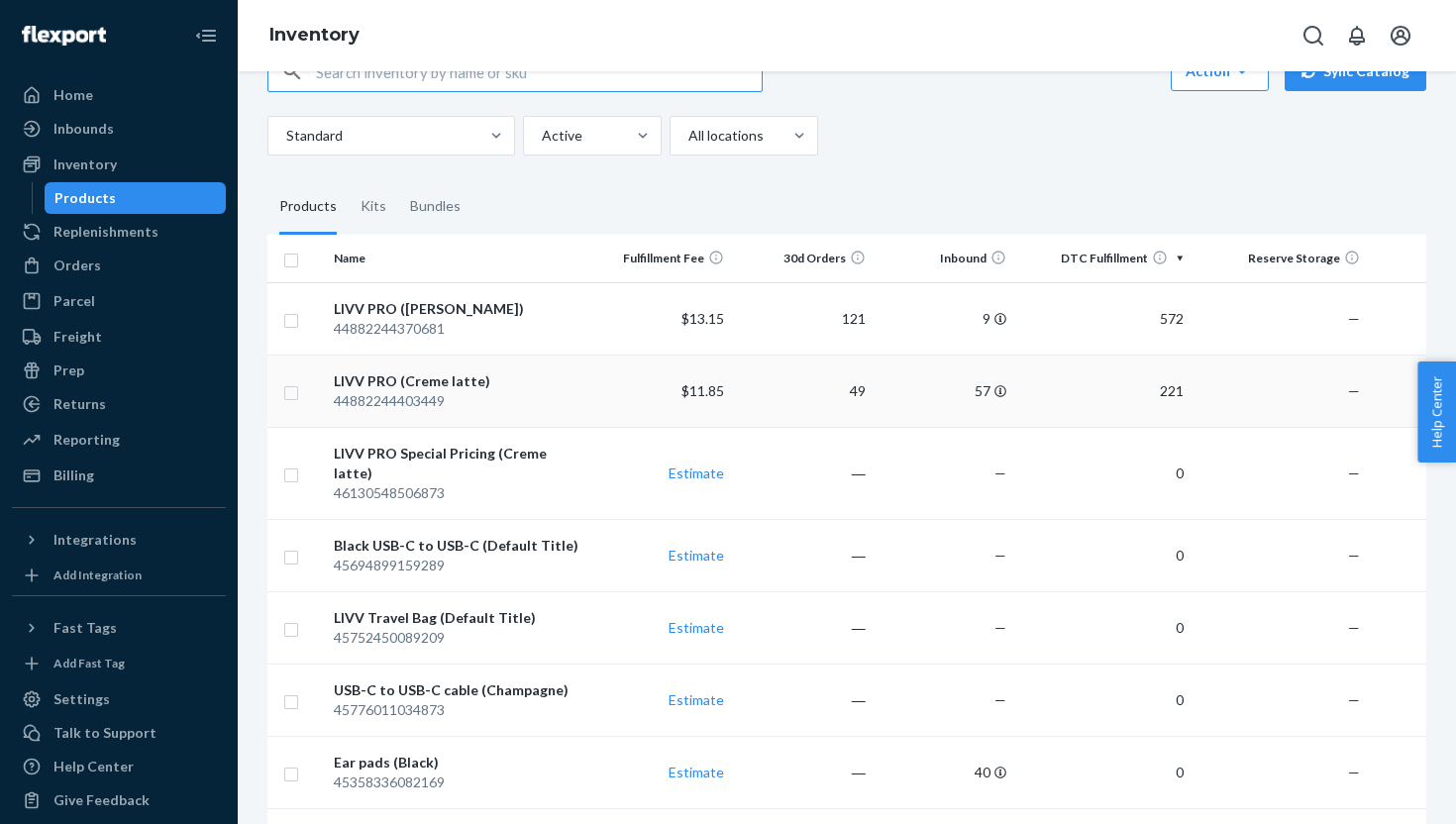 scroll, scrollTop: 0, scrollLeft: 0, axis: both 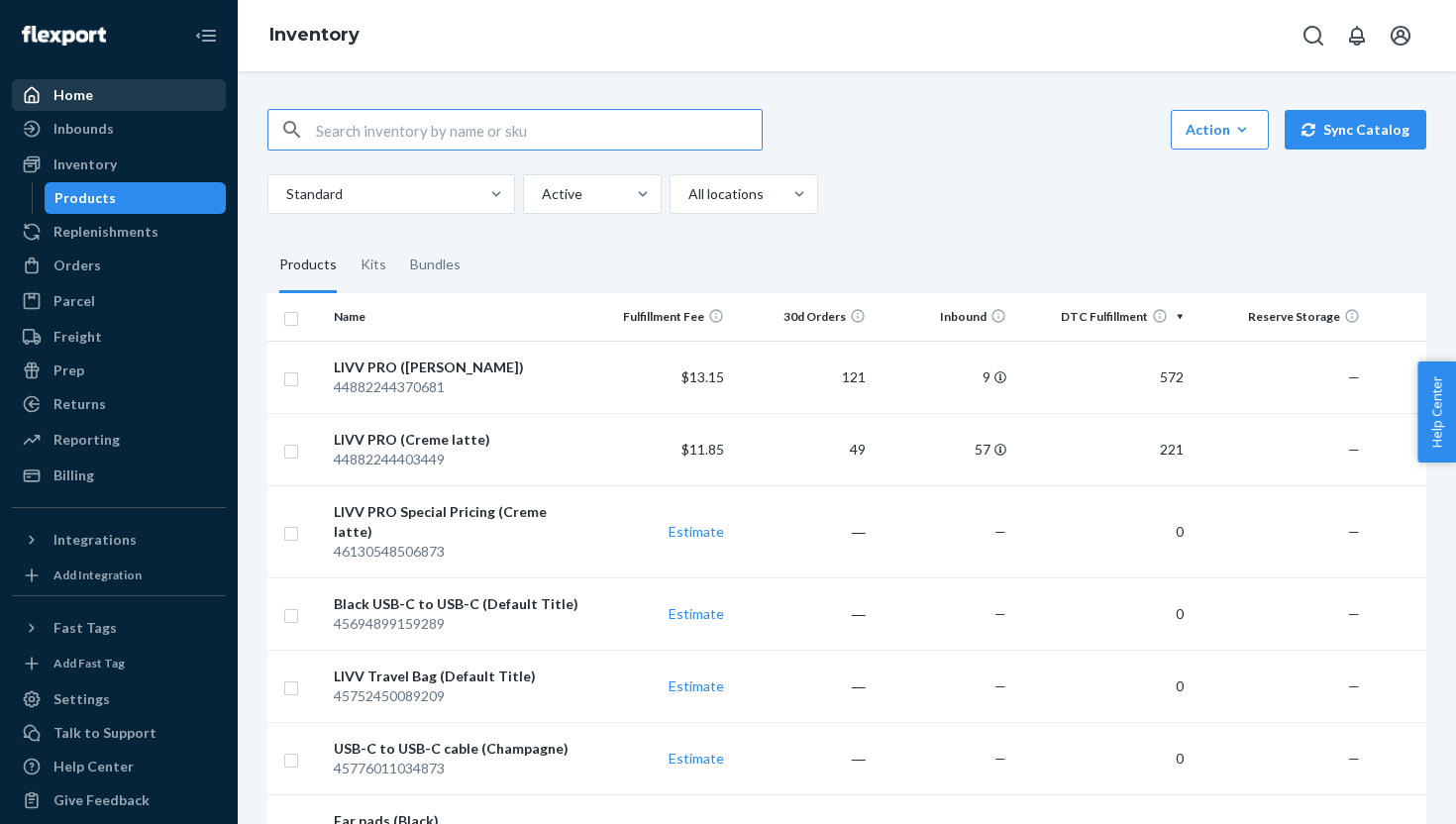 click on "Home" at bounding box center [119, 95] 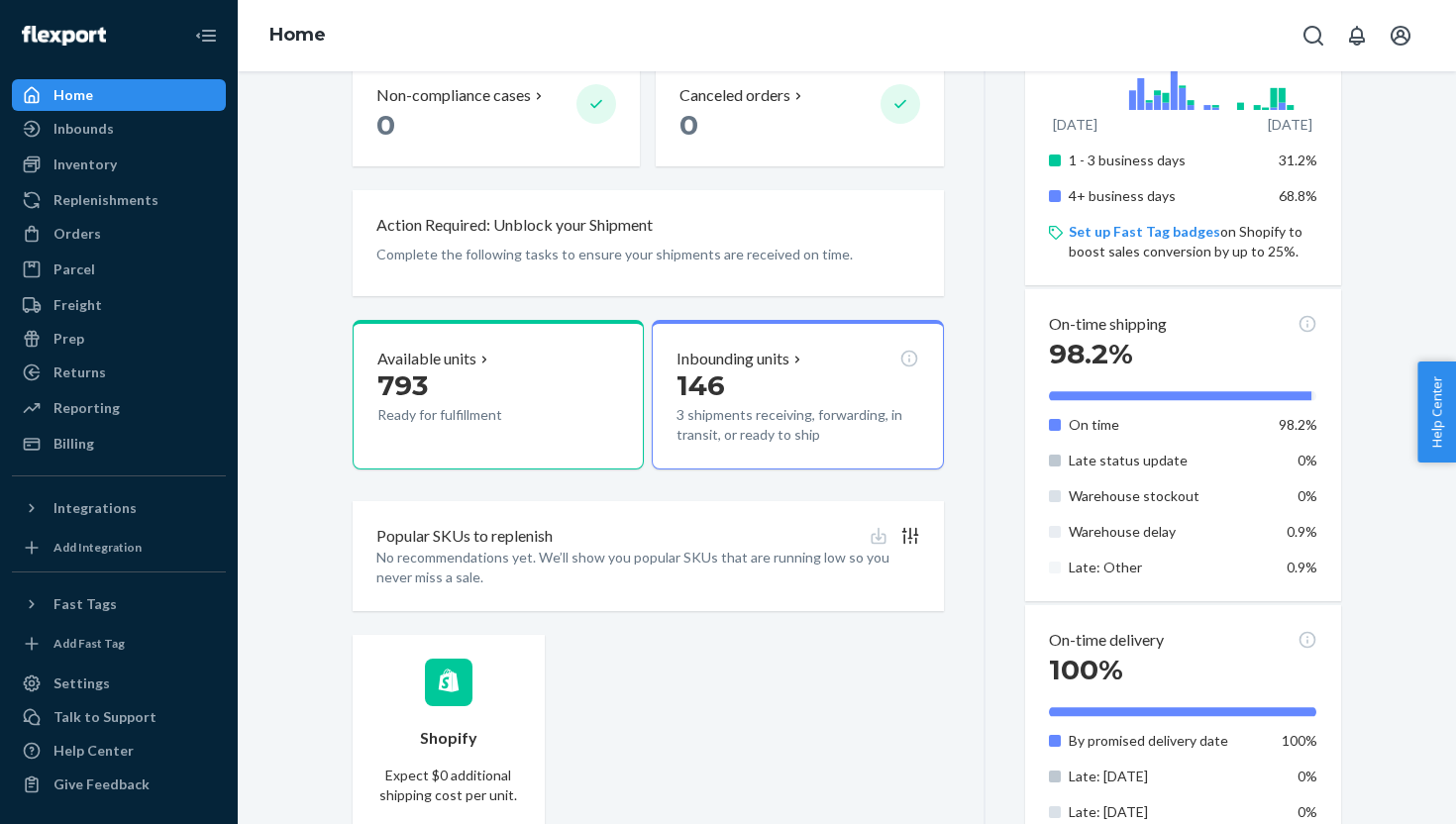 scroll, scrollTop: 429, scrollLeft: 0, axis: vertical 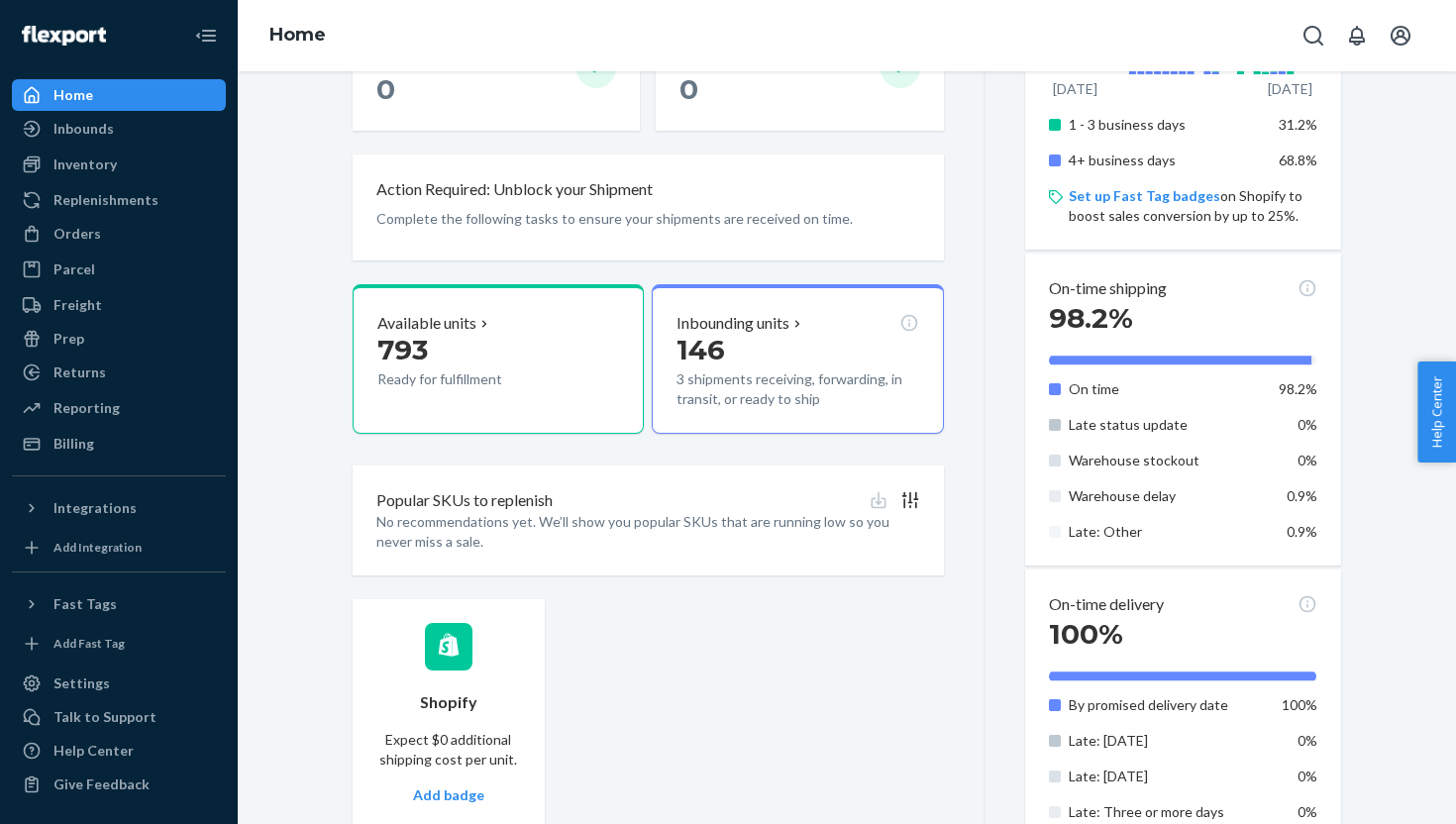 click on "Warehouse delay" at bounding box center [1166, 496] 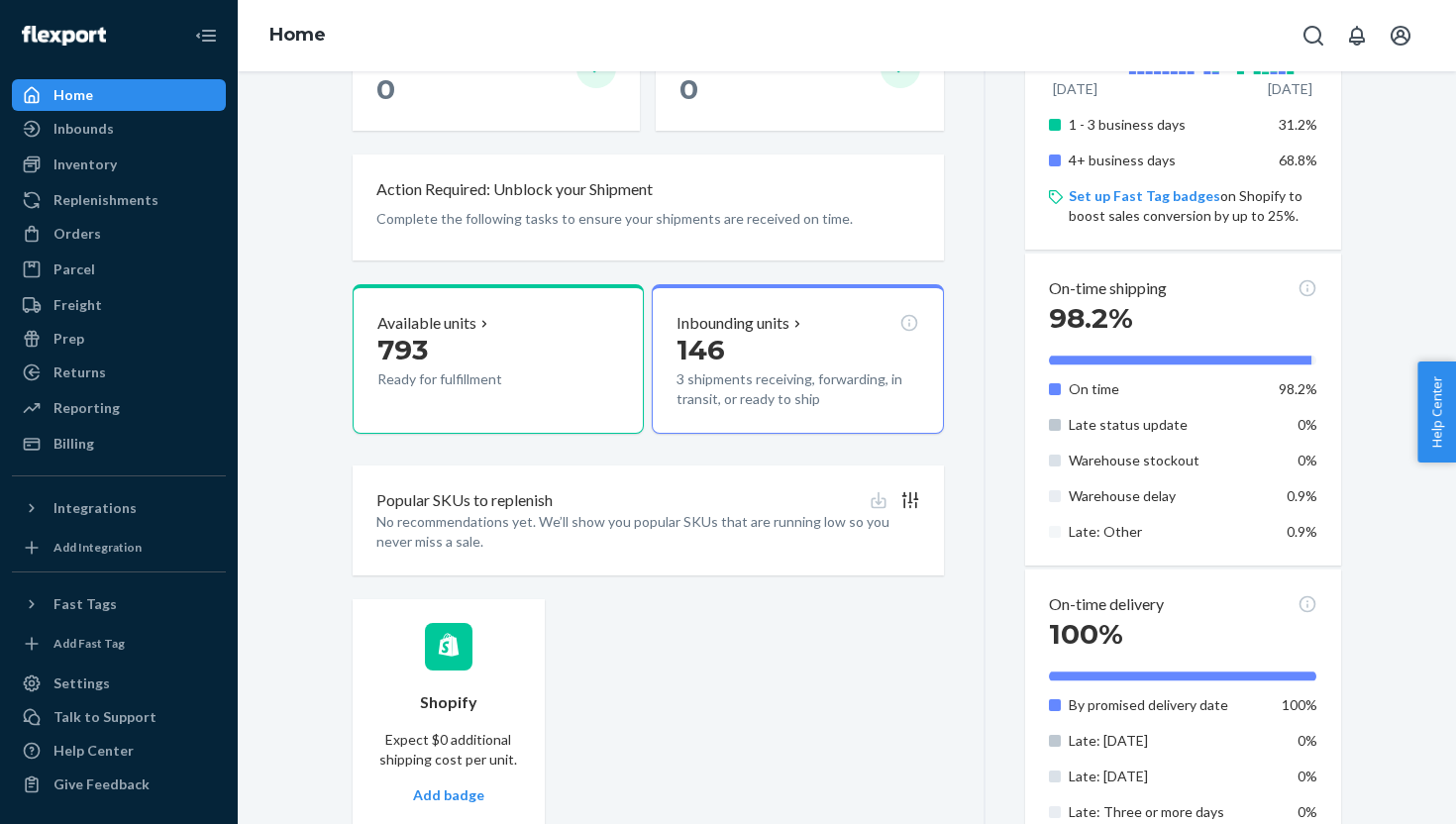 click at bounding box center [1055, 496] 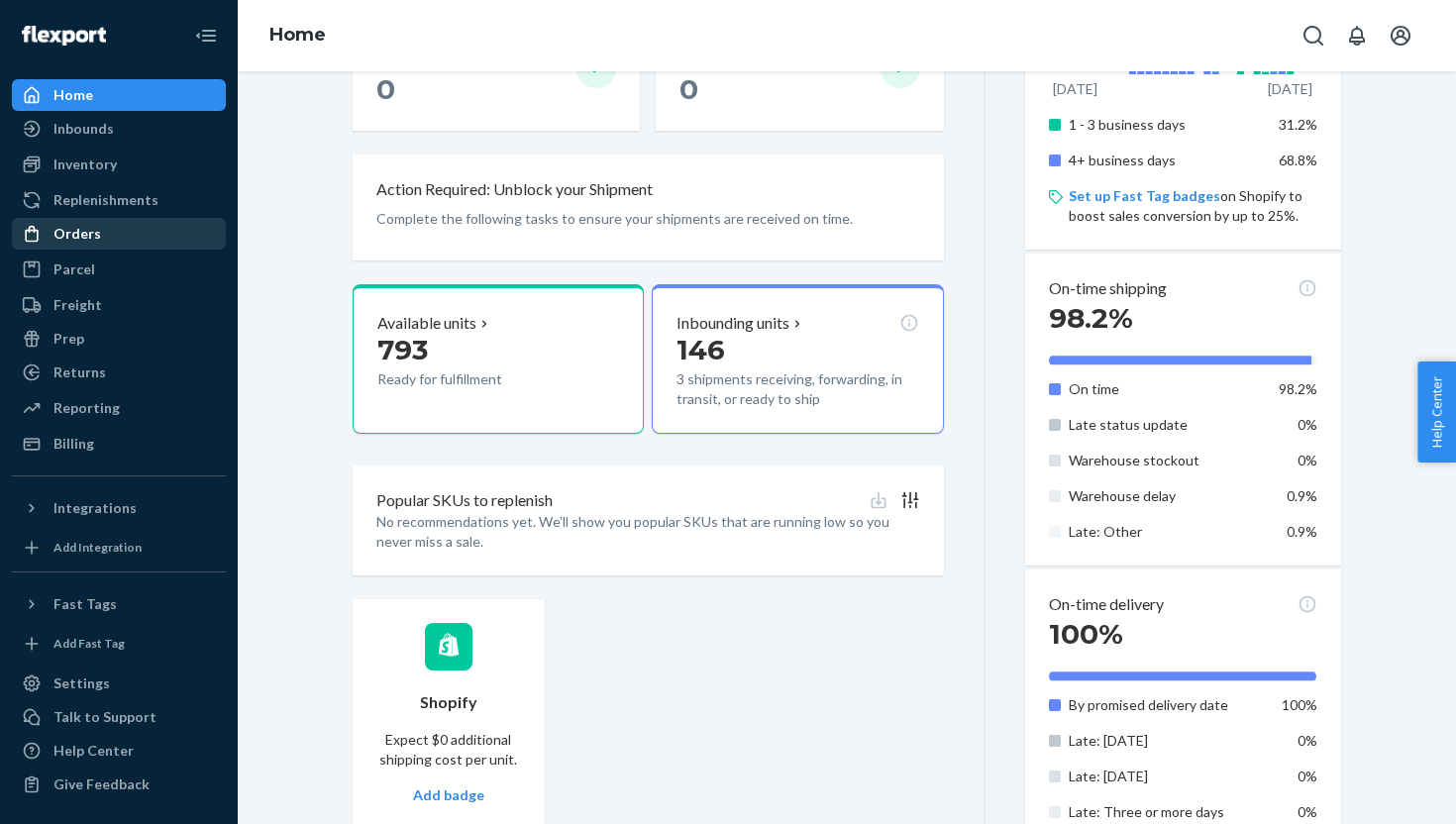 click on "Orders" at bounding box center [119, 234] 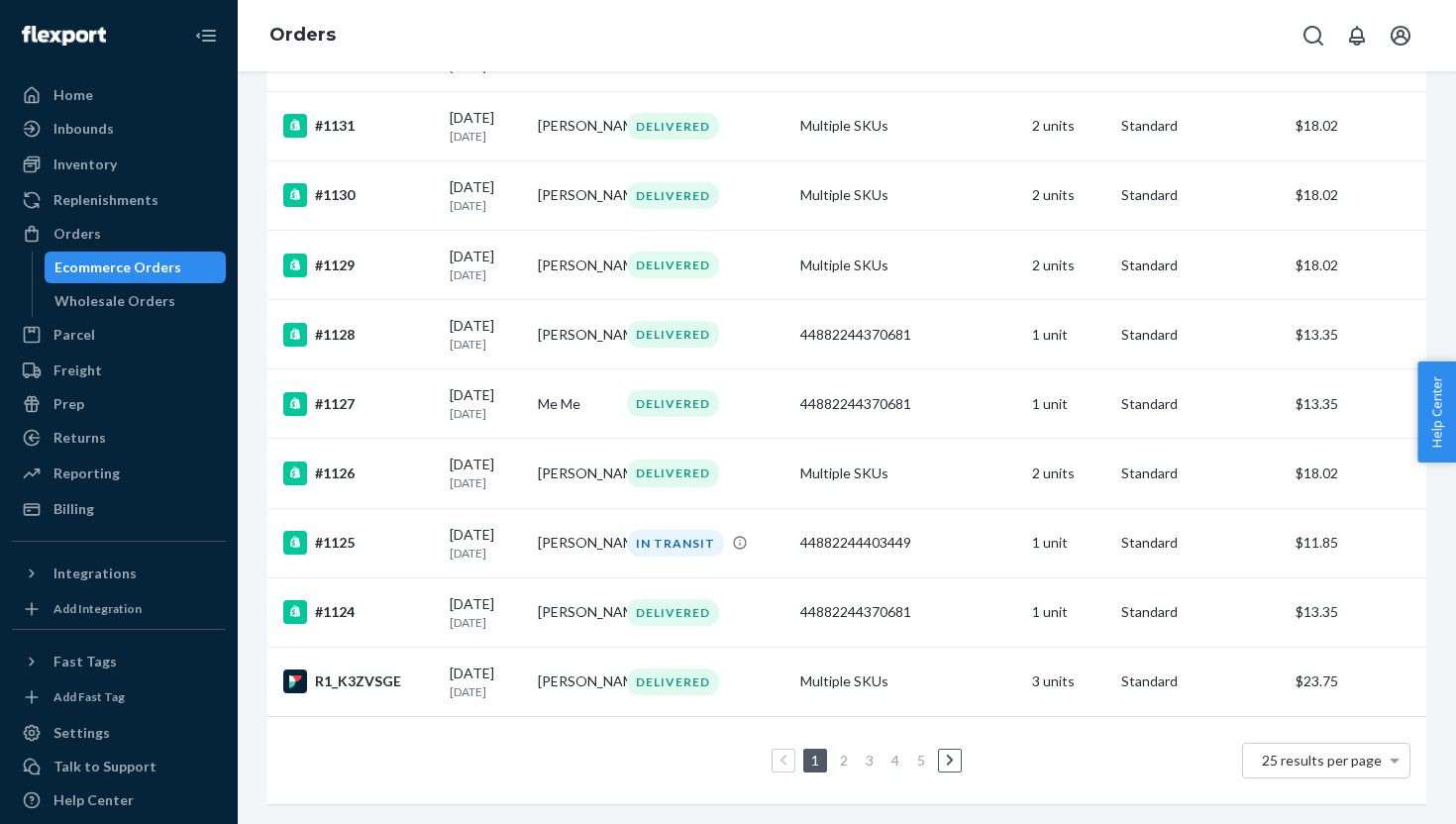 scroll, scrollTop: 1345, scrollLeft: 0, axis: vertical 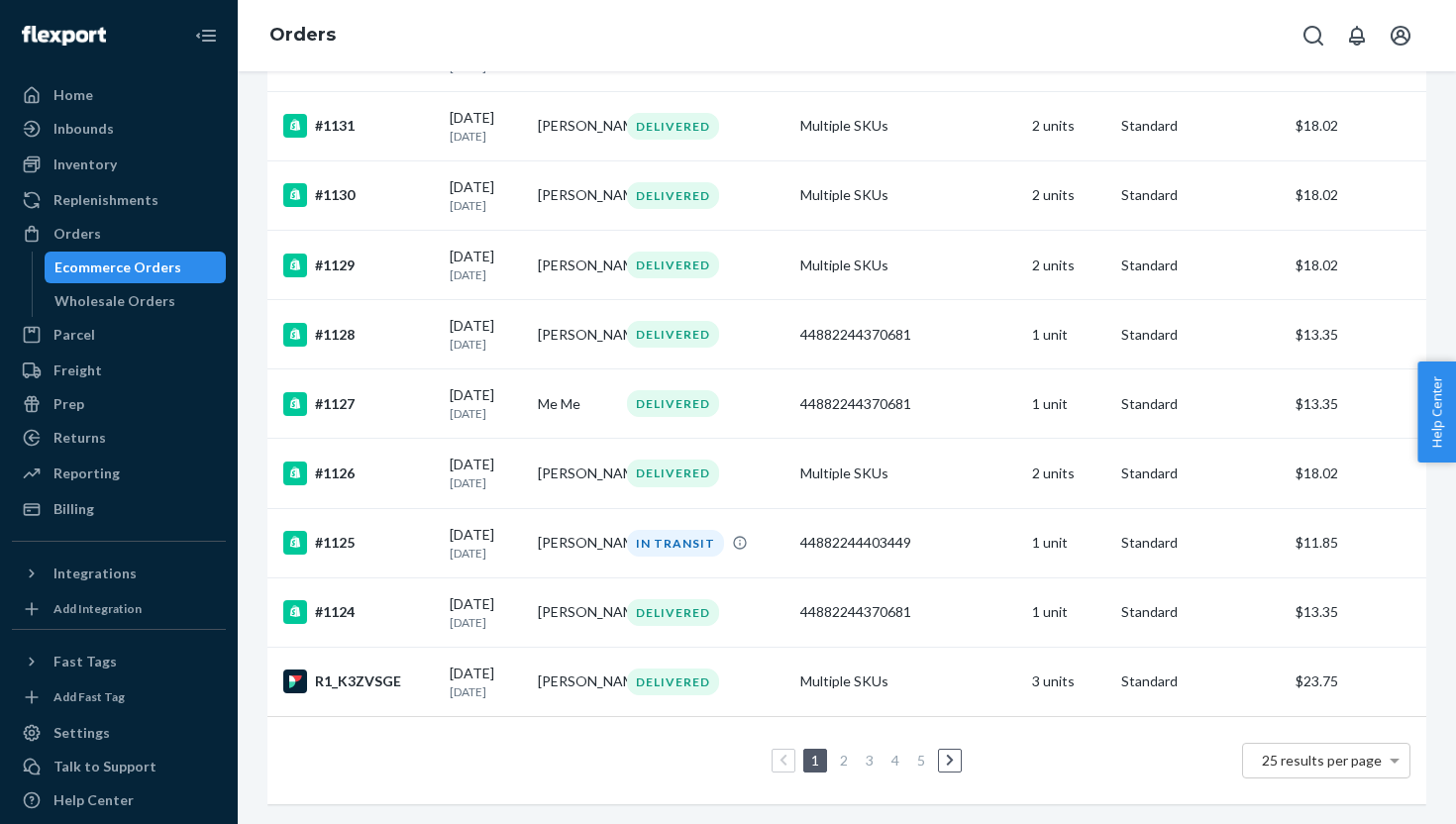 click on "2" at bounding box center (844, 760) 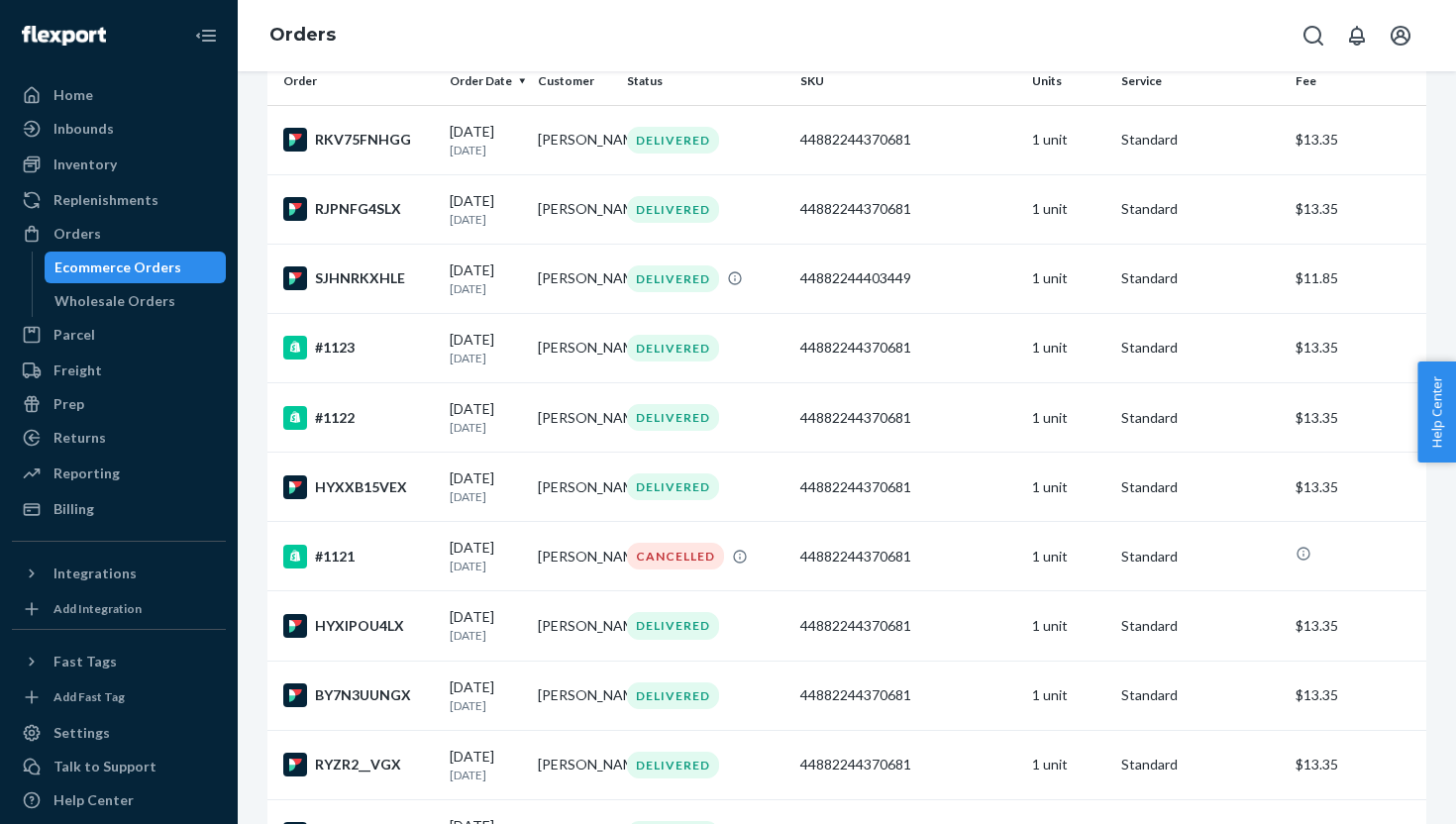 scroll, scrollTop: 174, scrollLeft: 0, axis: vertical 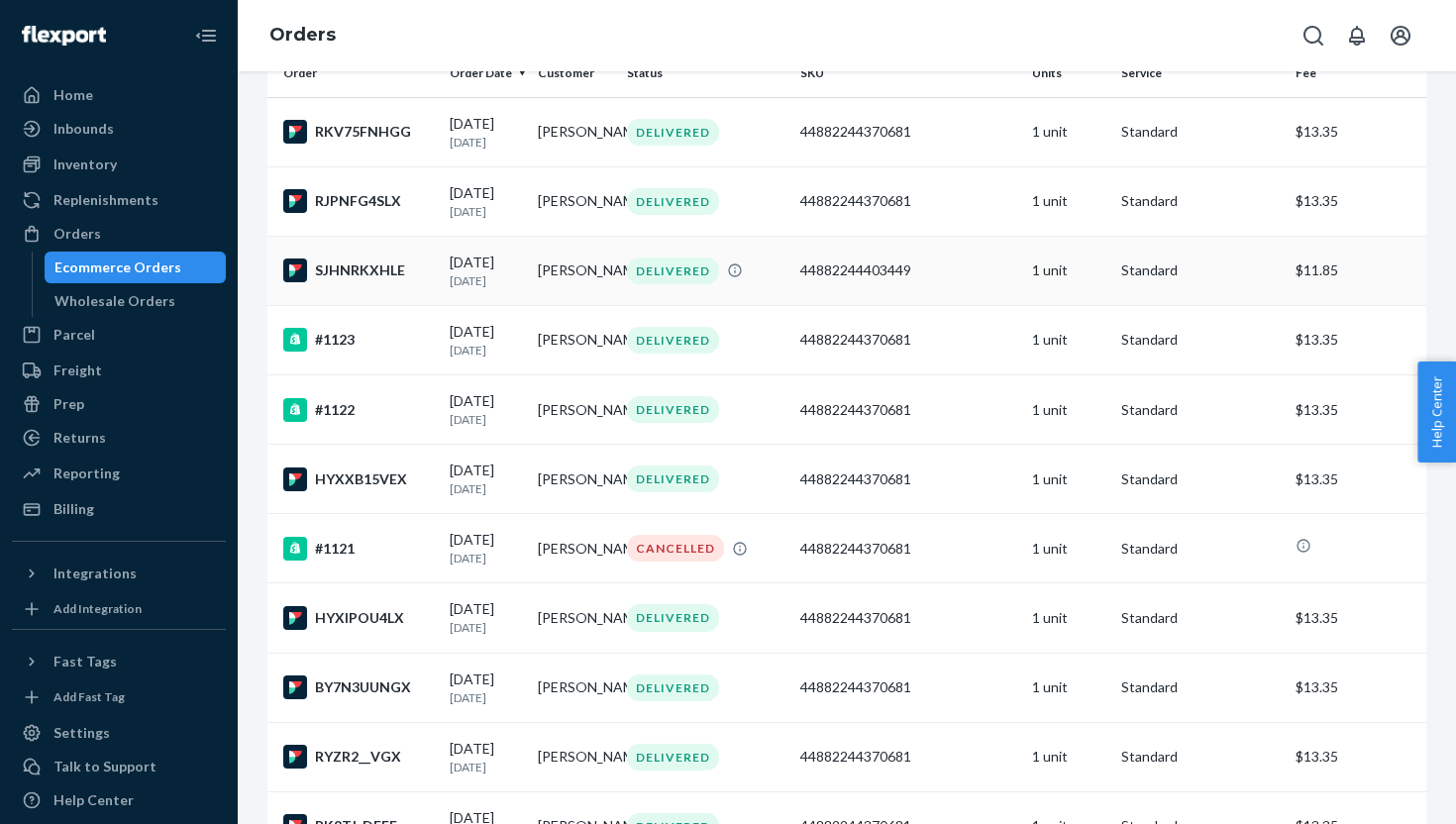 click on "SJHNRKXHLE" at bounding box center (359, 270) 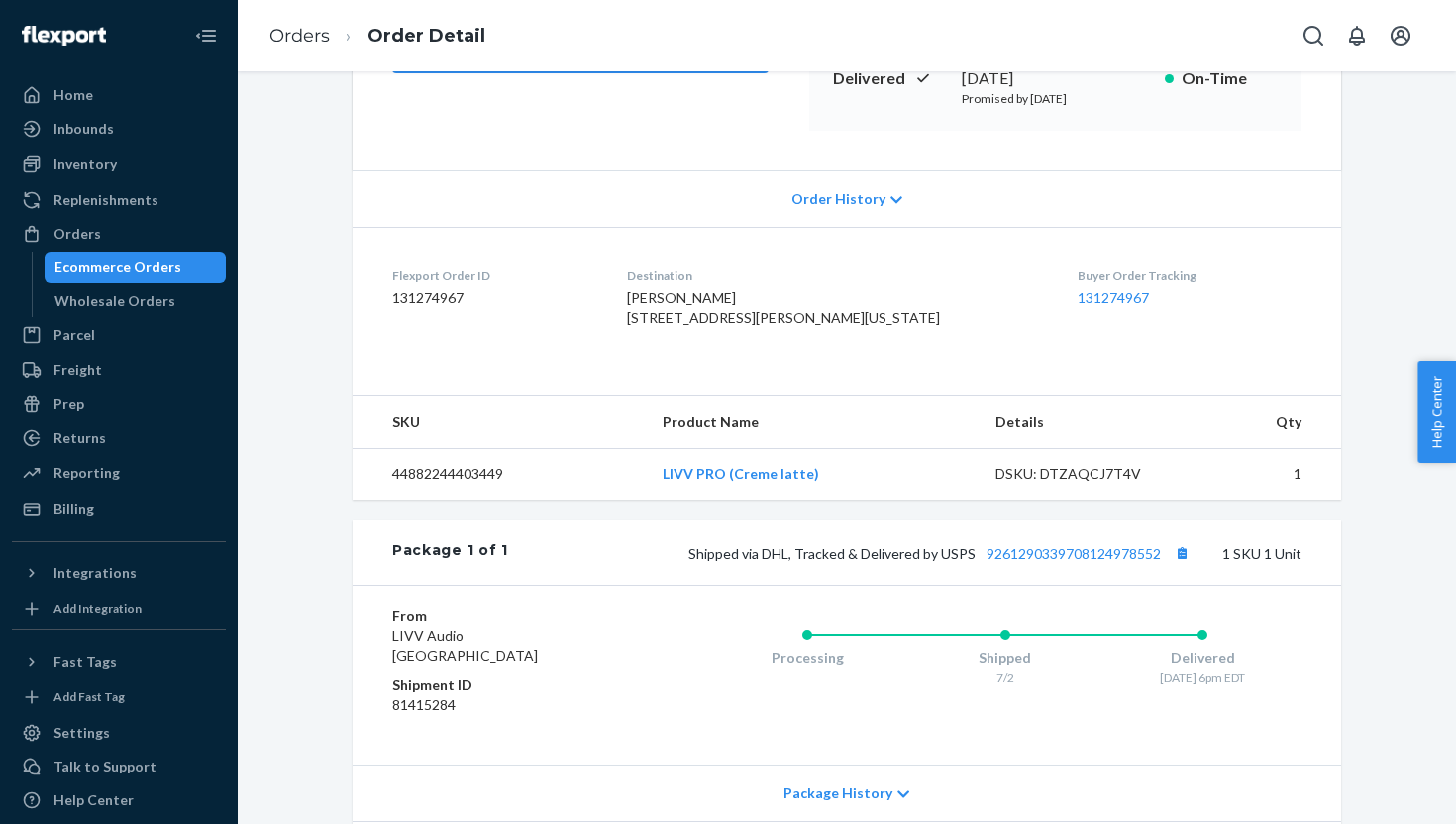 scroll, scrollTop: 489, scrollLeft: 0, axis: vertical 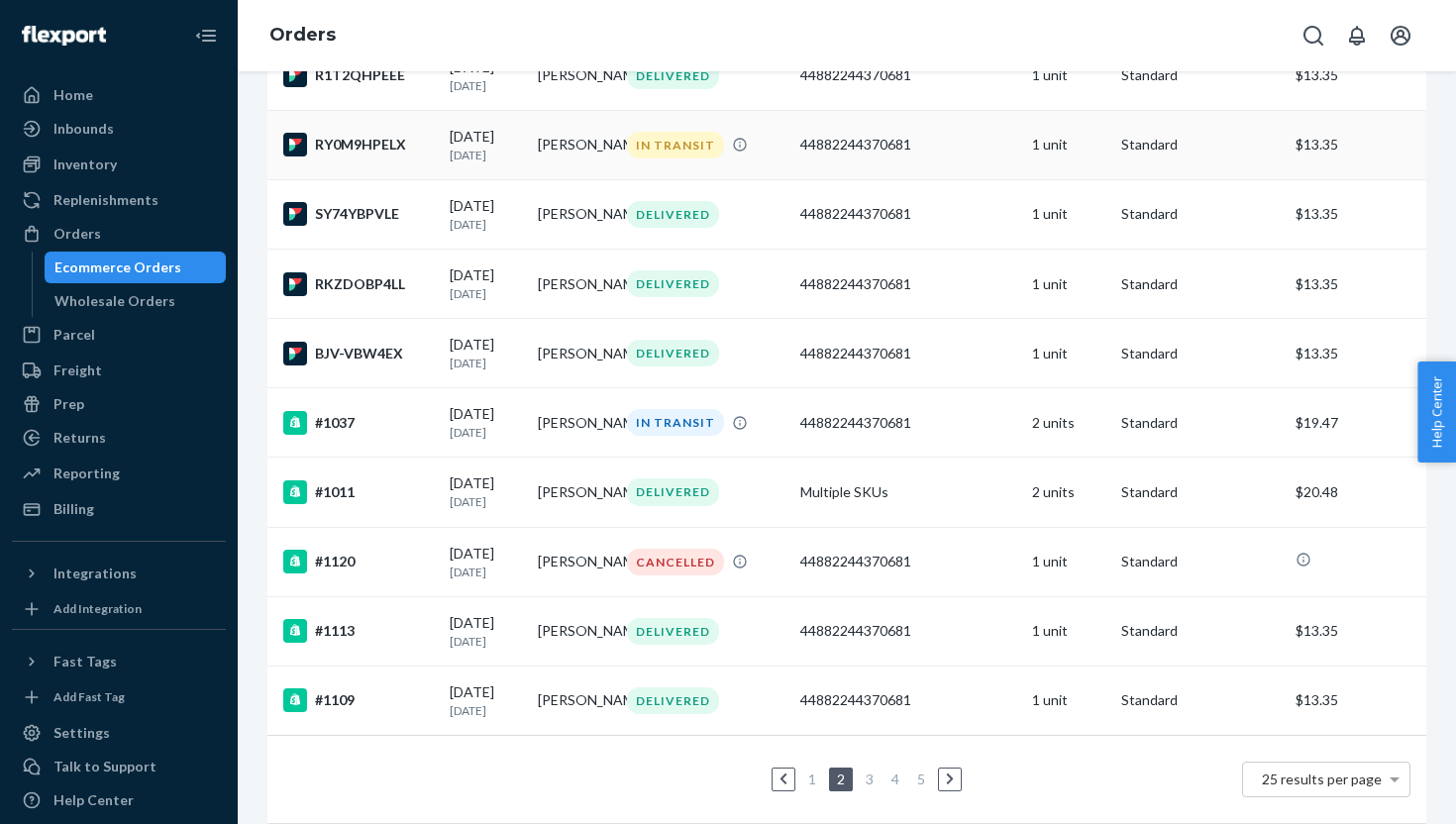 click on "RY0M9HPELX" at bounding box center [359, 145] 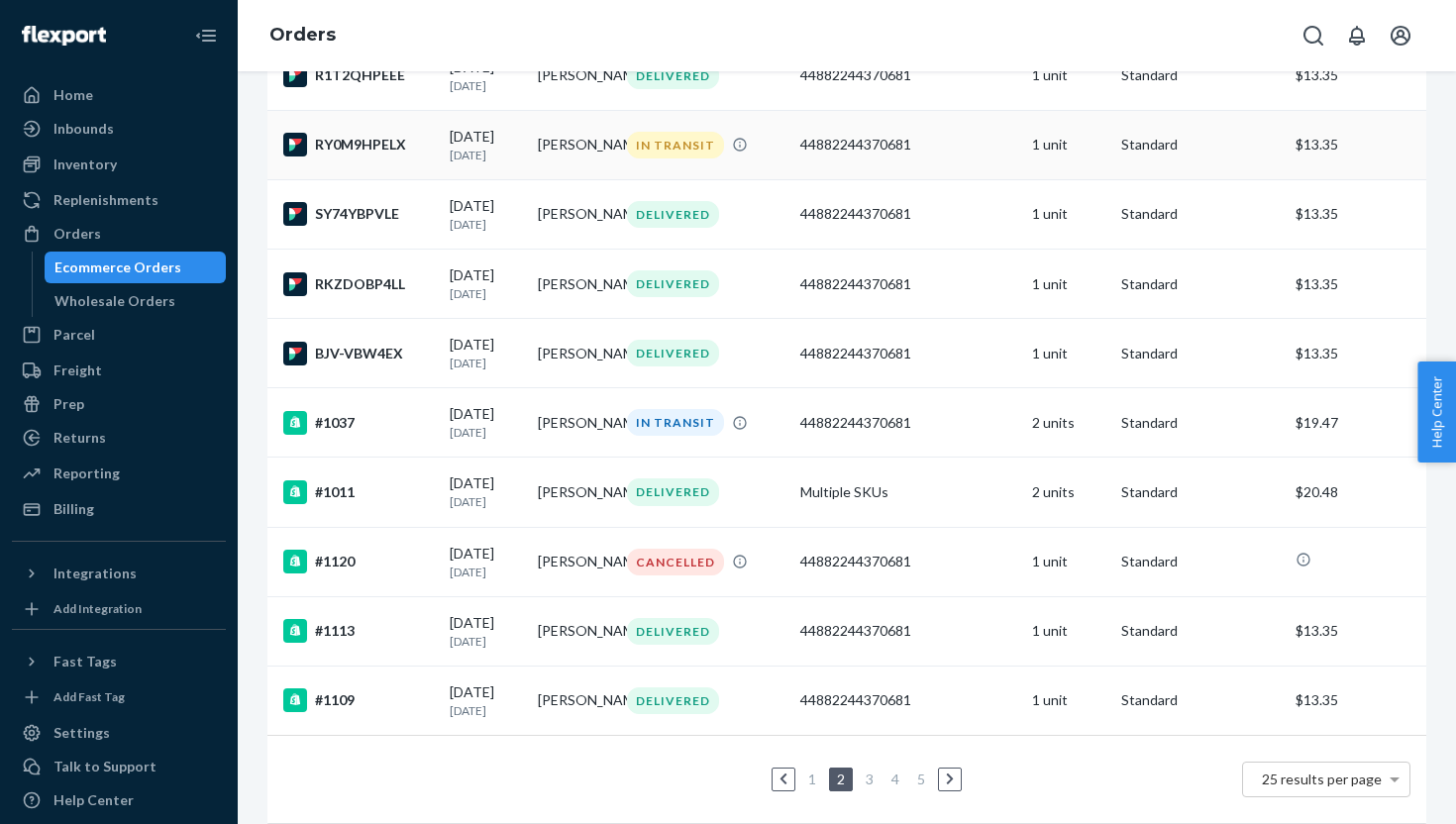 scroll, scrollTop: 0, scrollLeft: 0, axis: both 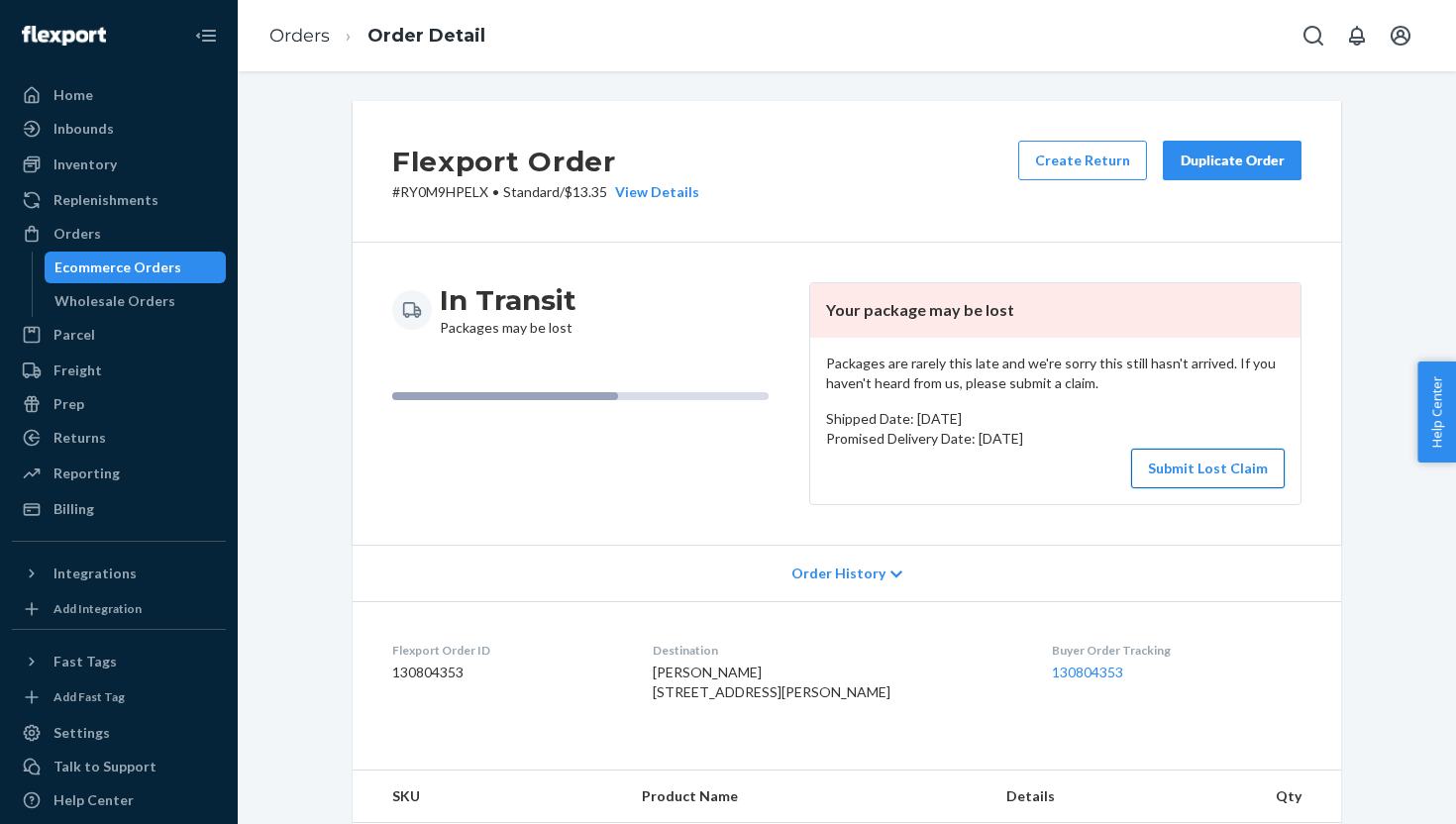 click on "Submit Lost Claim" at bounding box center (1207, 468) 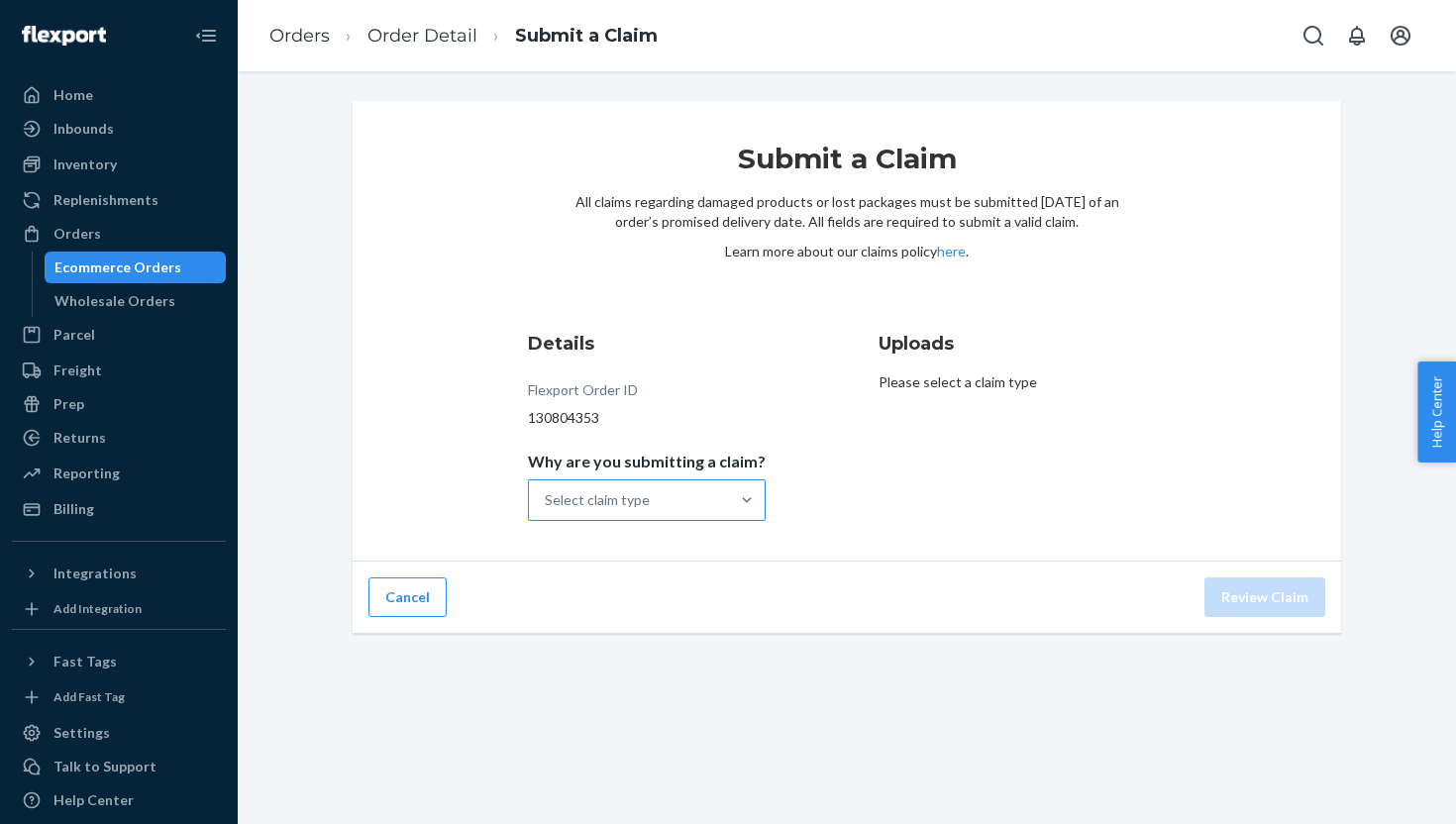 click on "Select claim type" at bounding box center (597, 500) 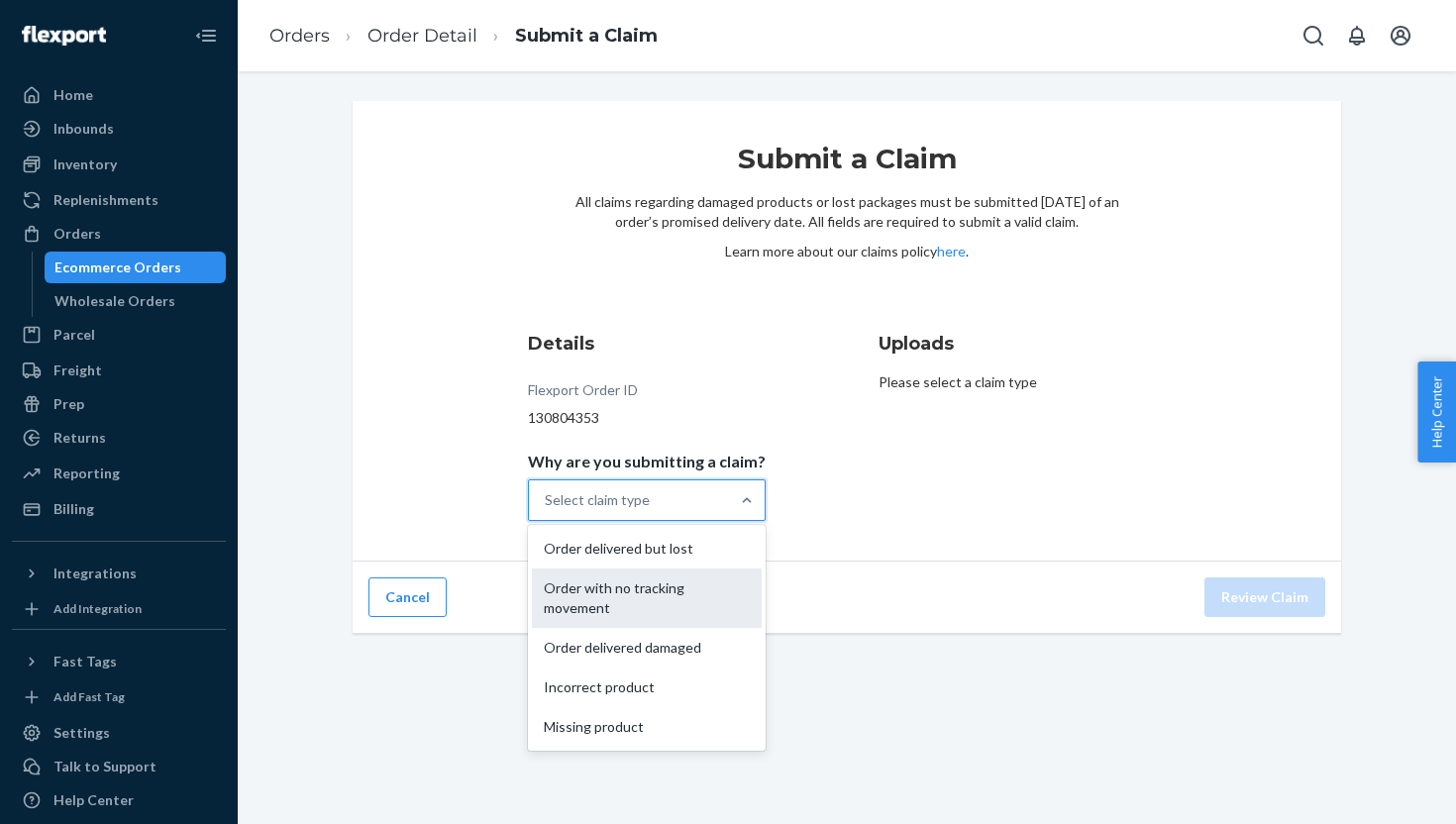 click on "Order with no tracking movement" at bounding box center [647, 598] 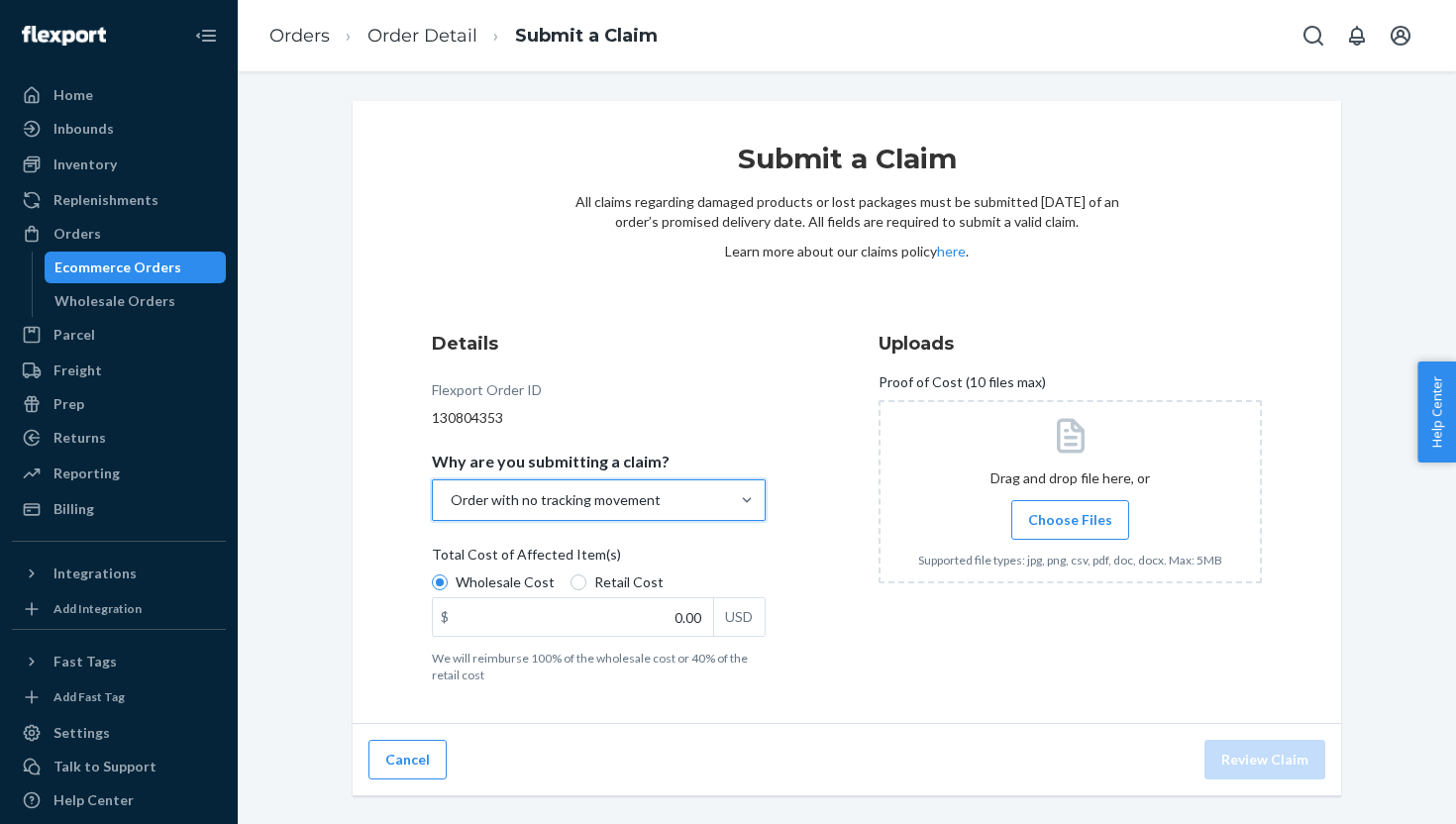 click on "Order with no tracking movement" at bounding box center [580, 500] 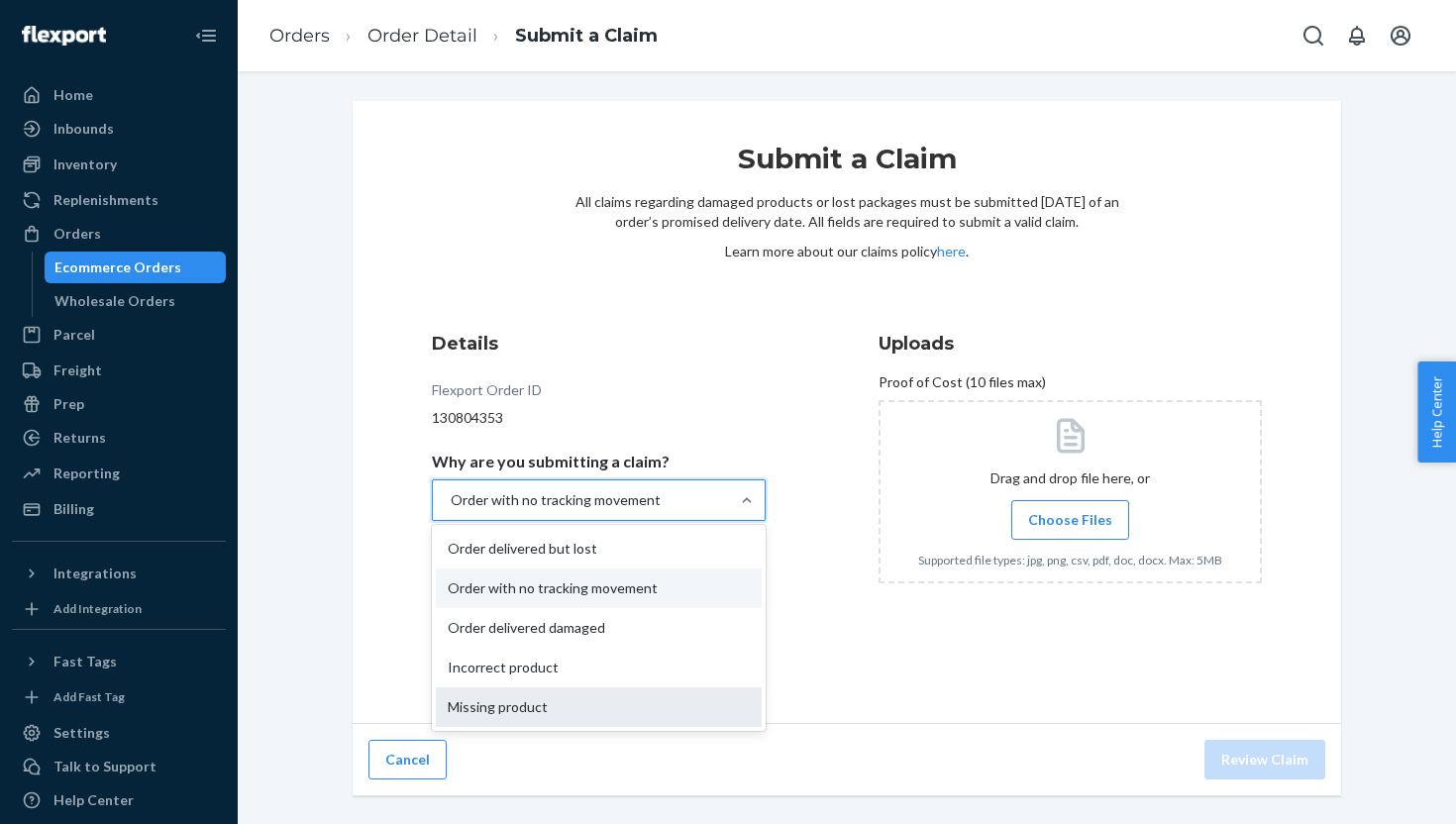 click on "Missing product" at bounding box center [598, 707] 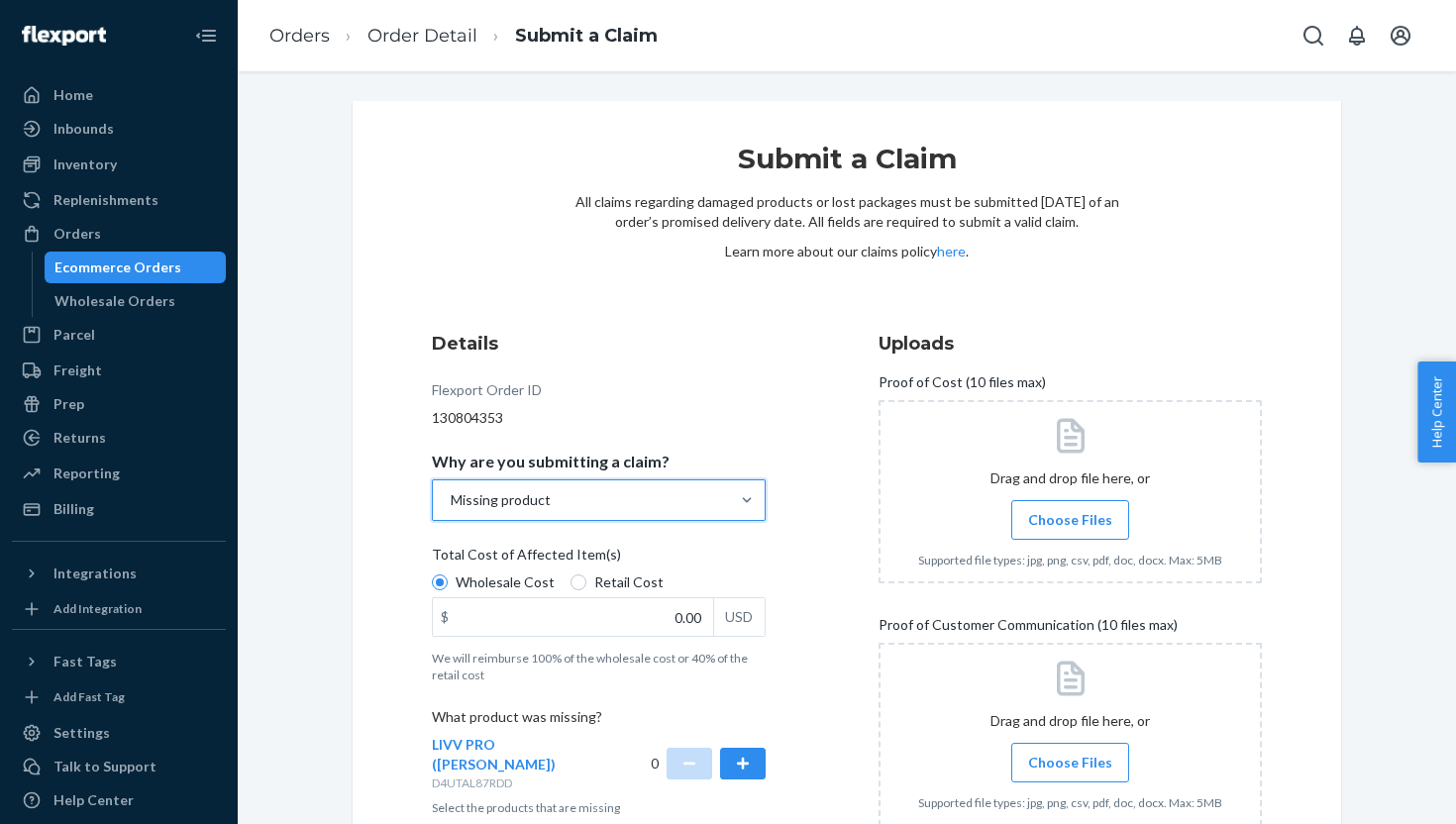 scroll, scrollTop: 63, scrollLeft: 0, axis: vertical 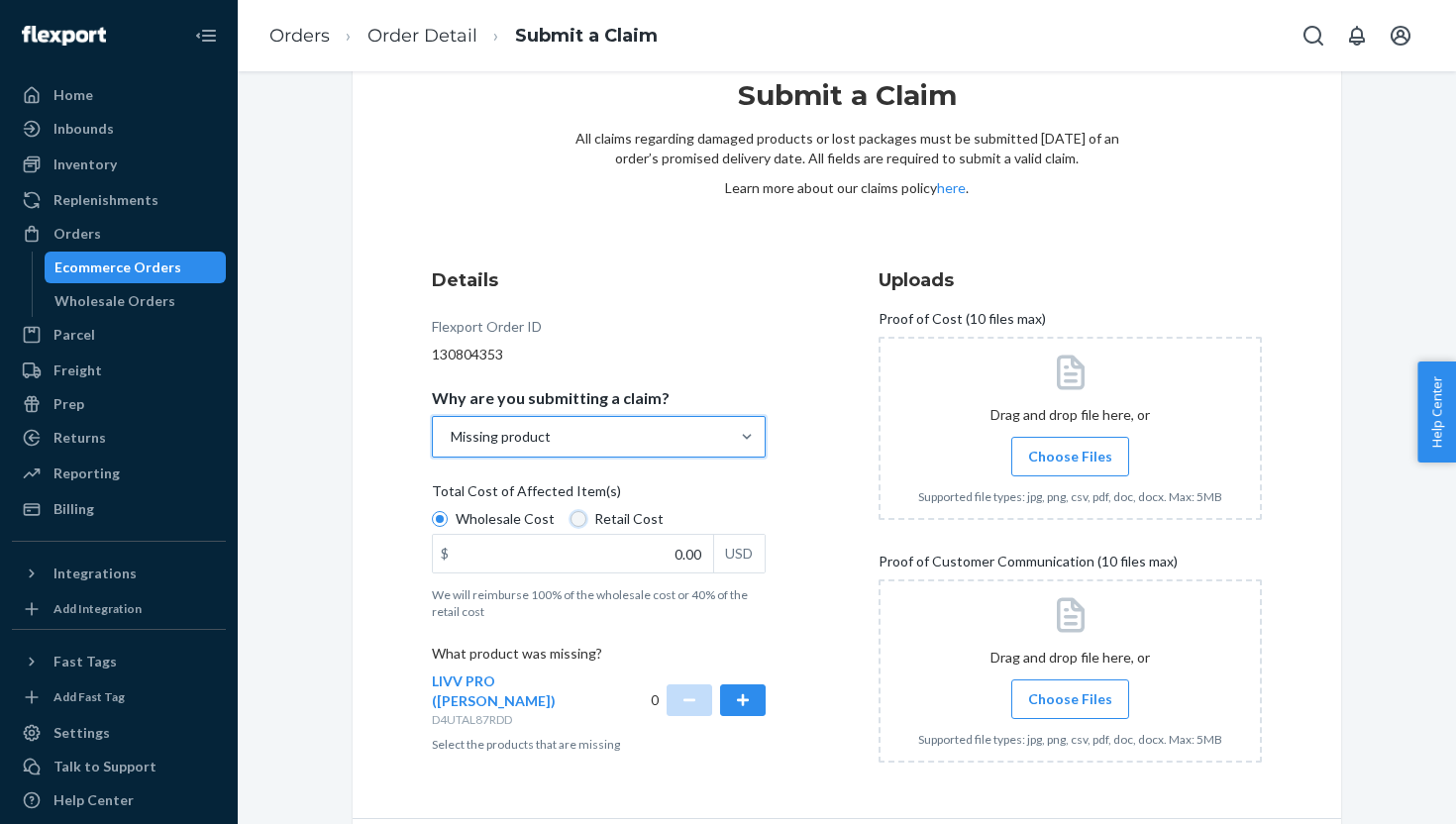 click on "Retail Cost" at bounding box center [578, 519] 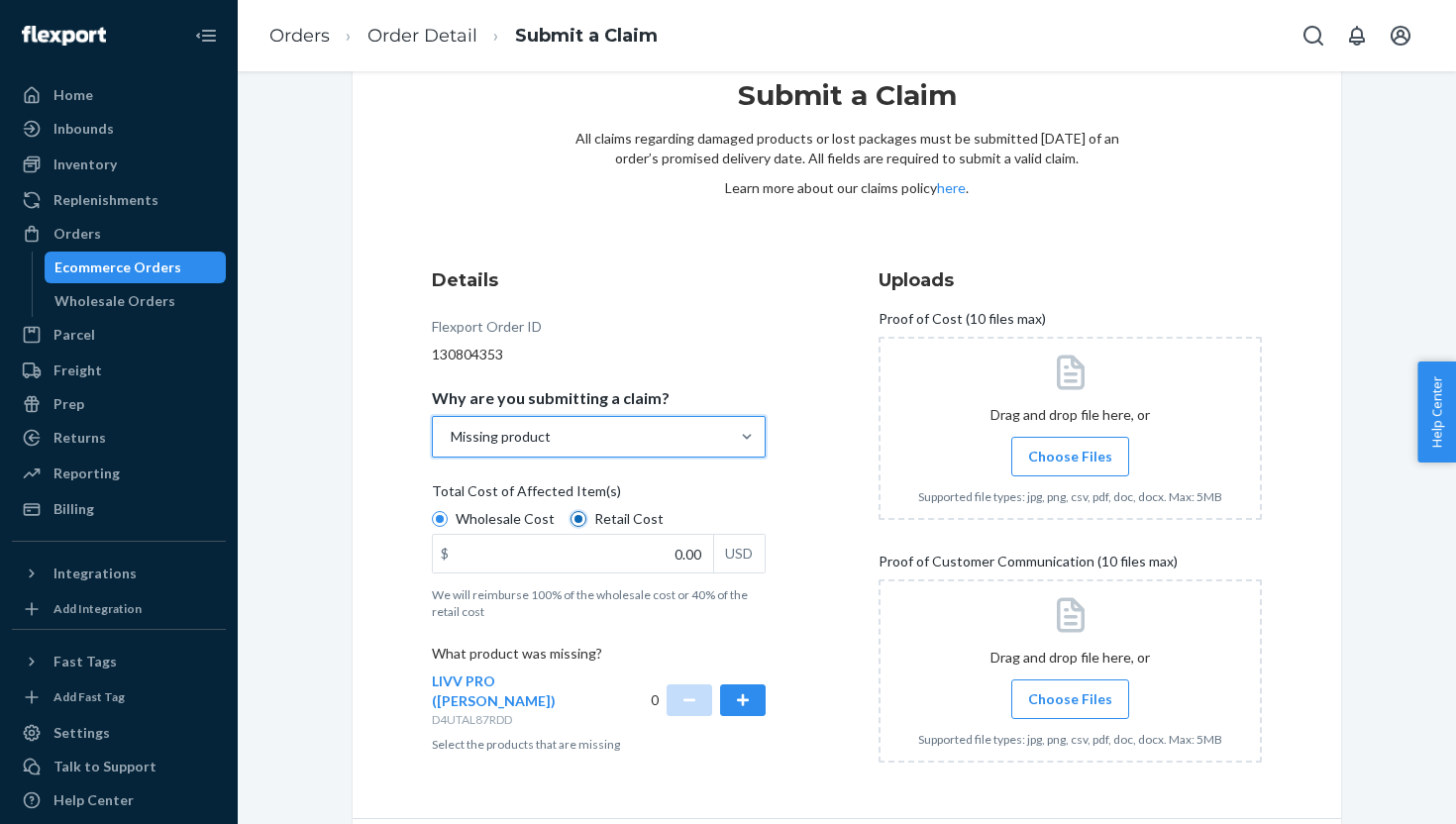 radio on "true" 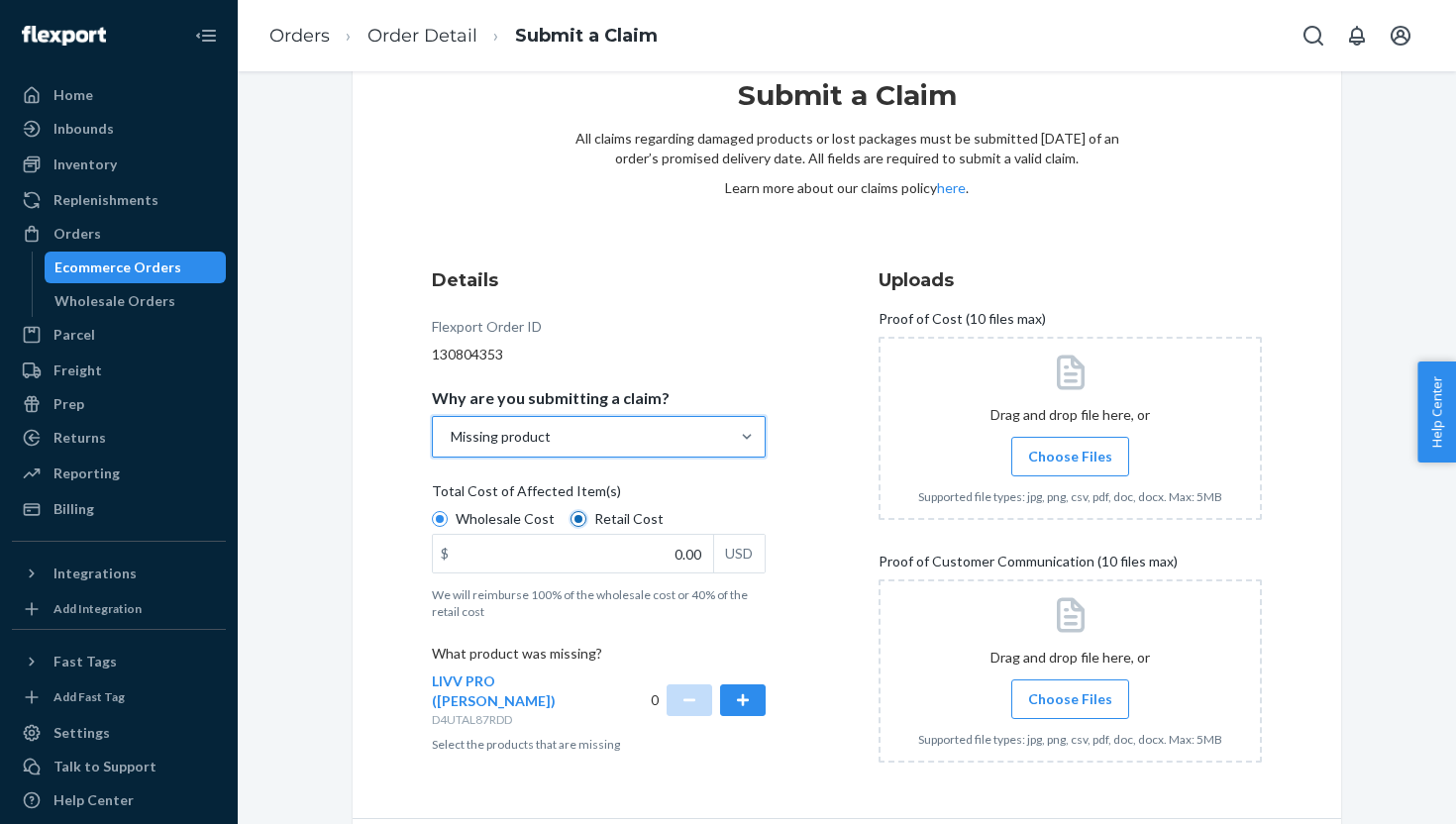 radio on "false" 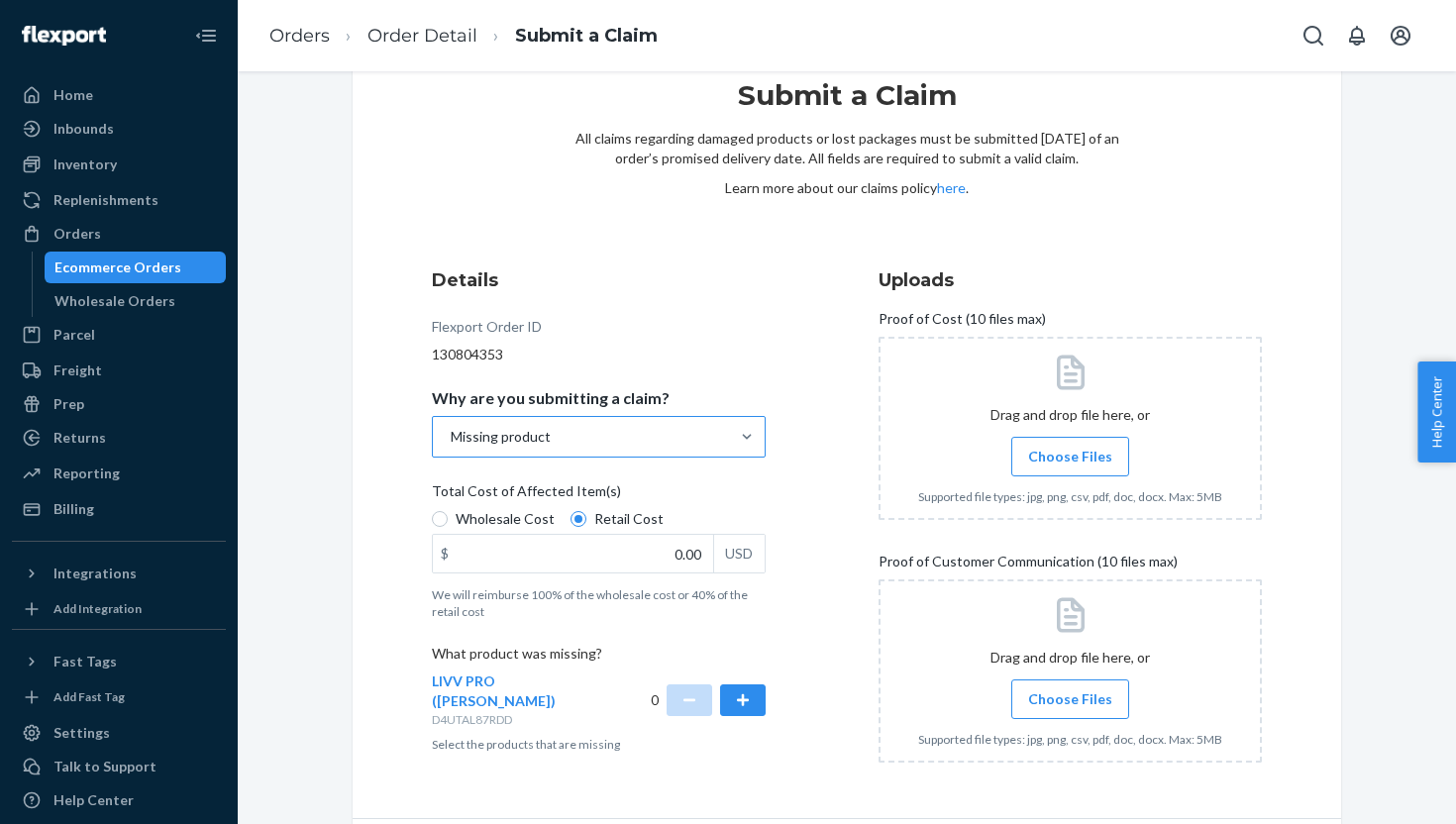 click on "Missing product" at bounding box center (580, 437) 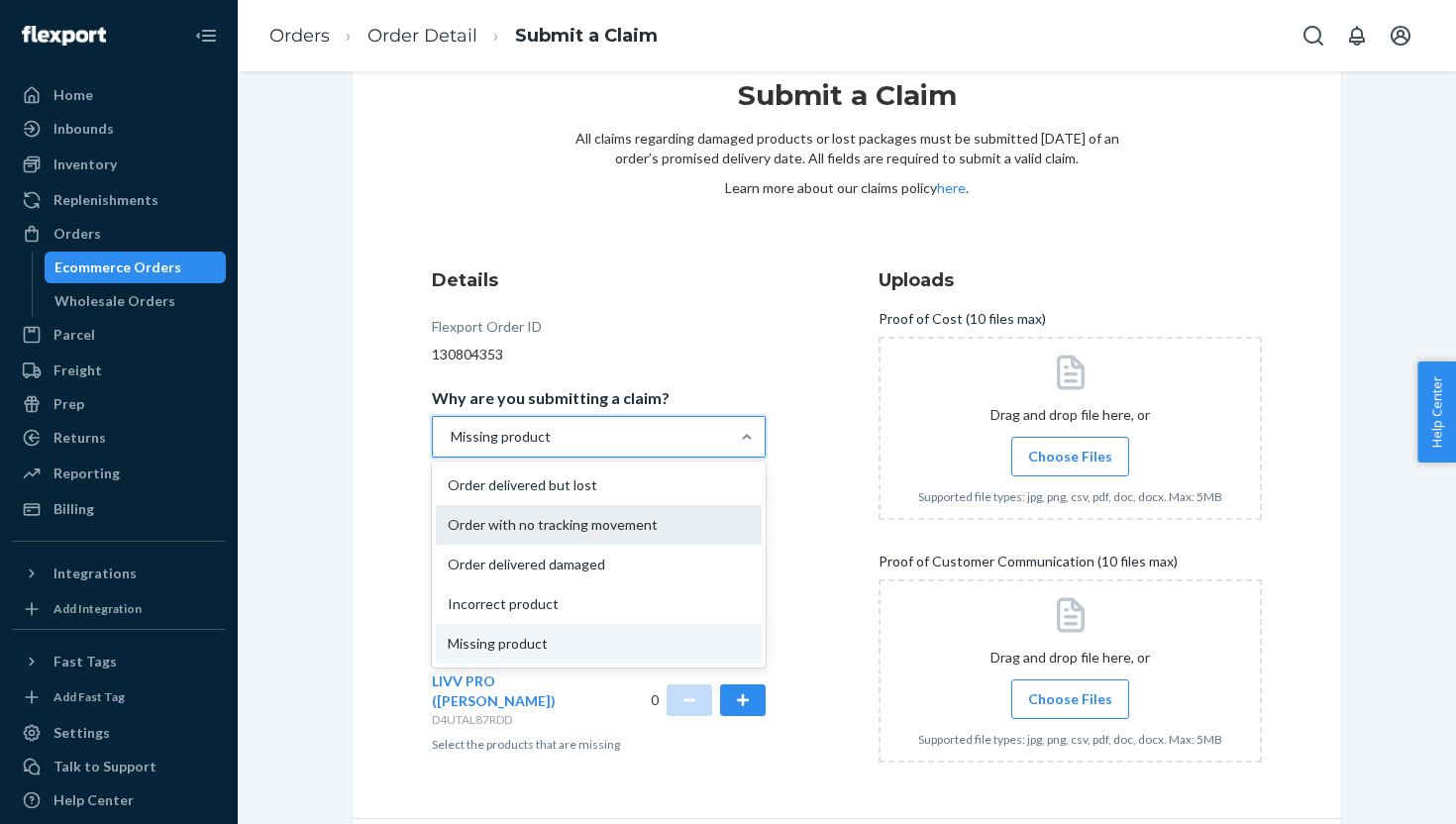 click on "Order with no tracking movement" at bounding box center [598, 525] 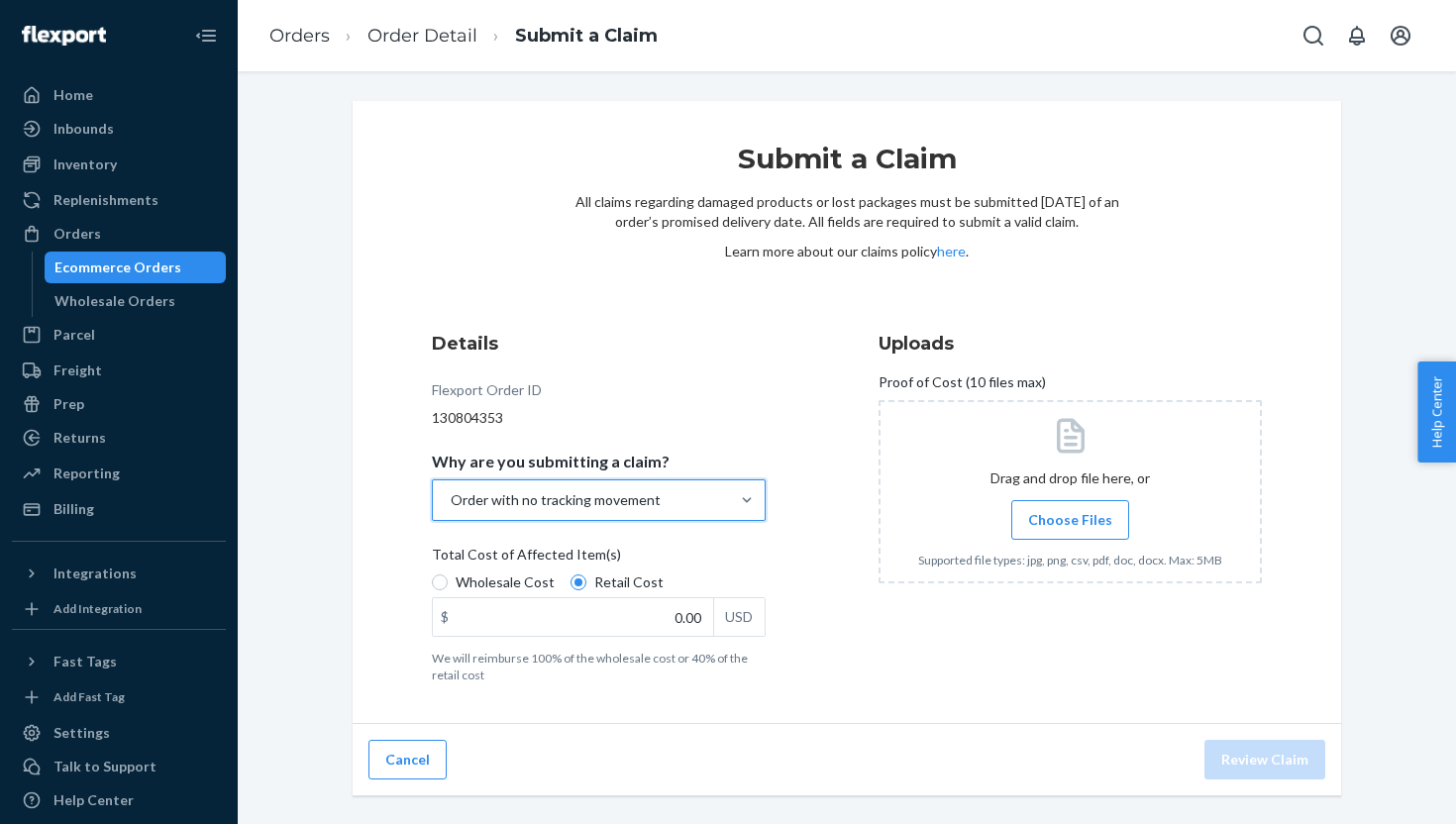 scroll, scrollTop: 0, scrollLeft: 0, axis: both 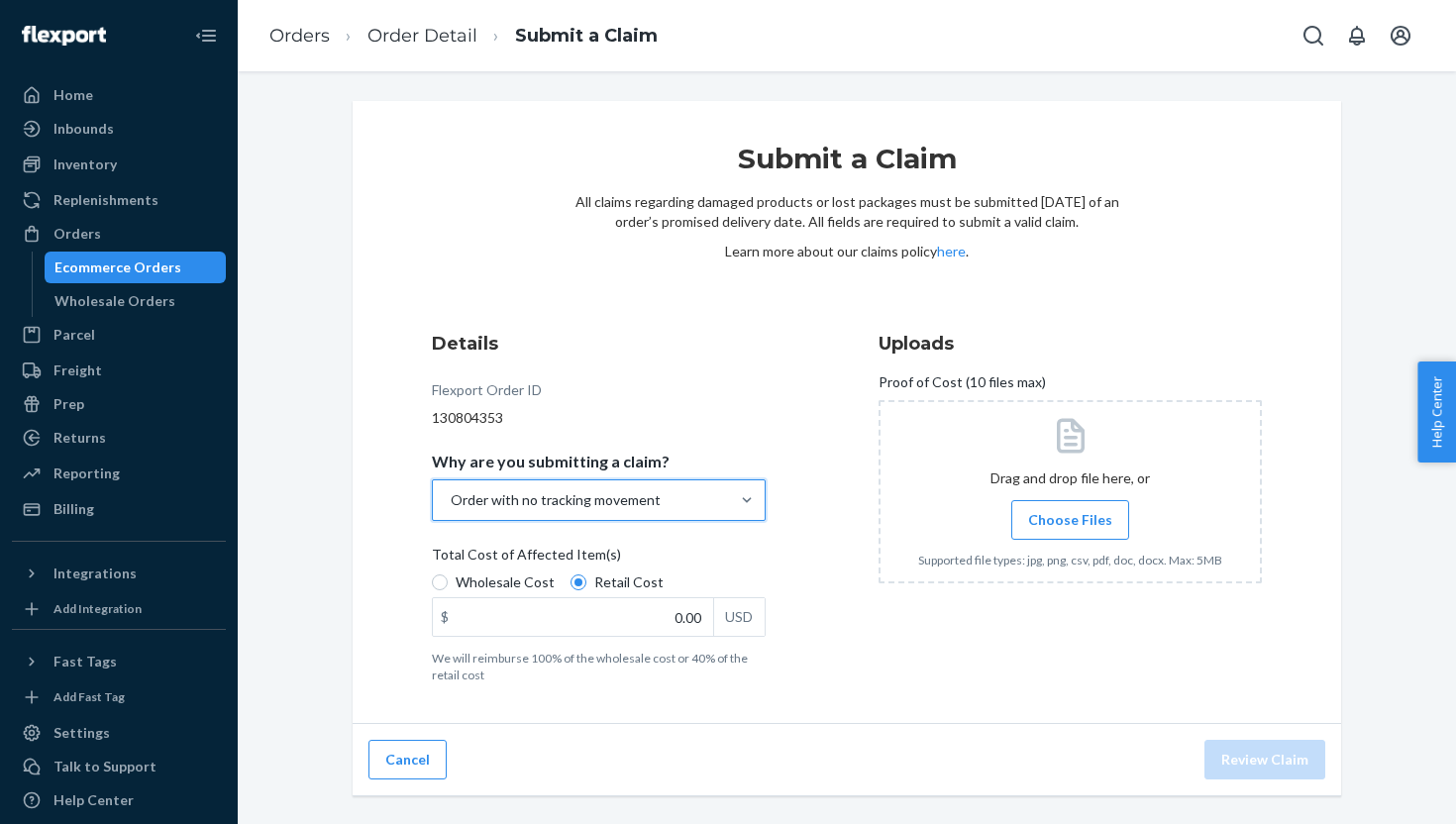 click on "Order with no tracking movement" at bounding box center (580, 500) 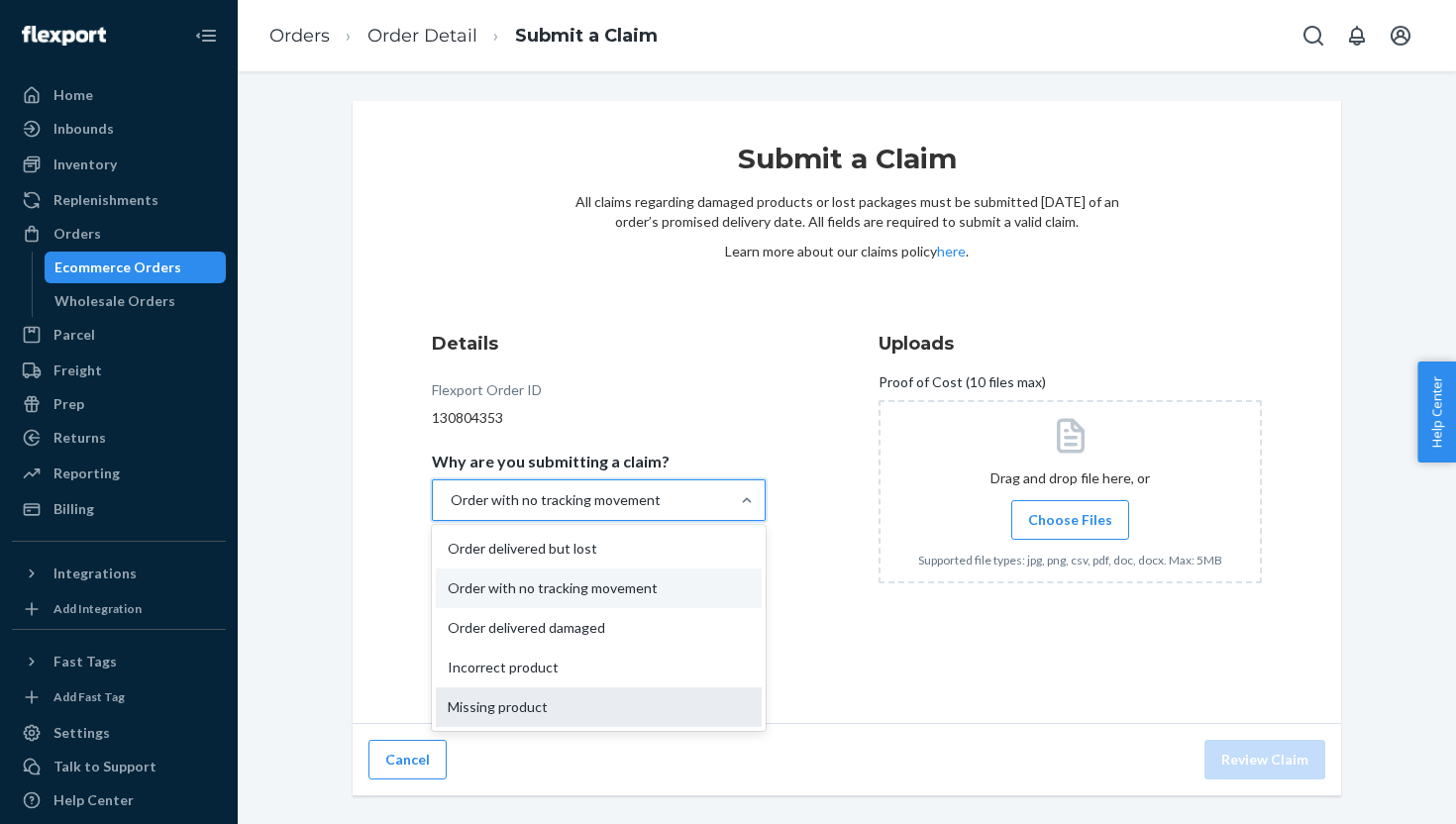click on "Missing product" at bounding box center (598, 707) 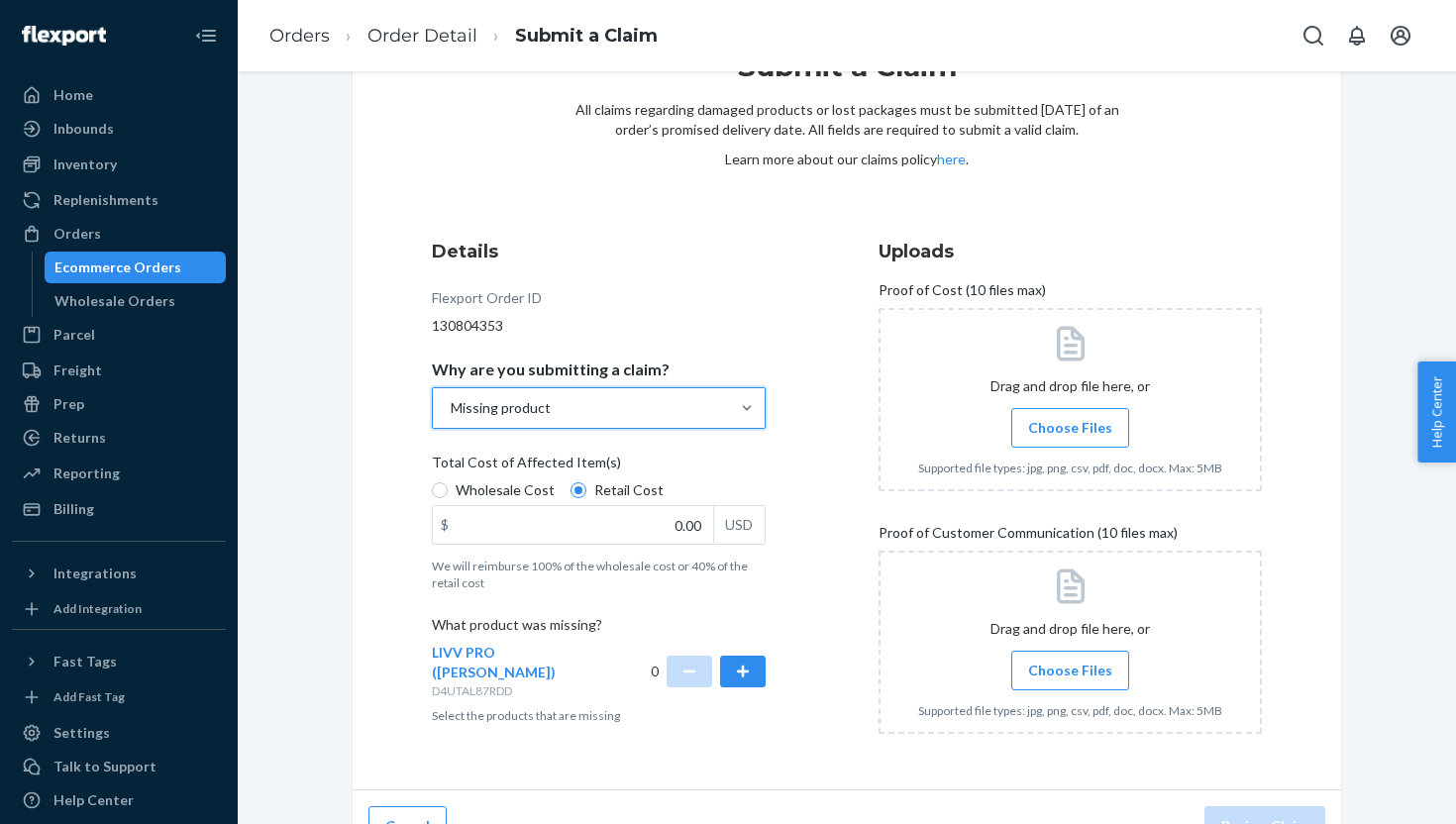 scroll, scrollTop: 131, scrollLeft: 0, axis: vertical 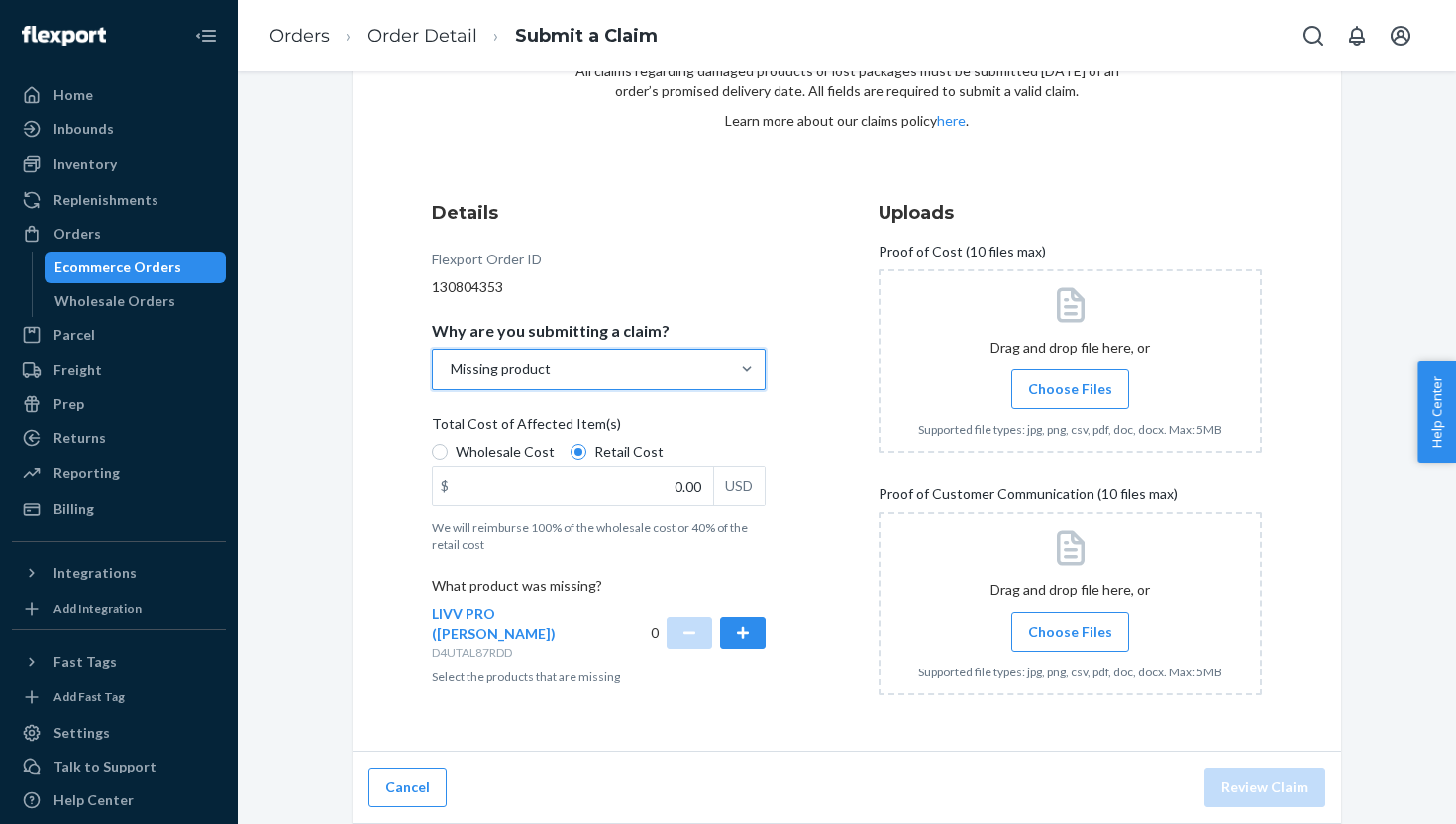 click on "Missing product" at bounding box center (580, 369) 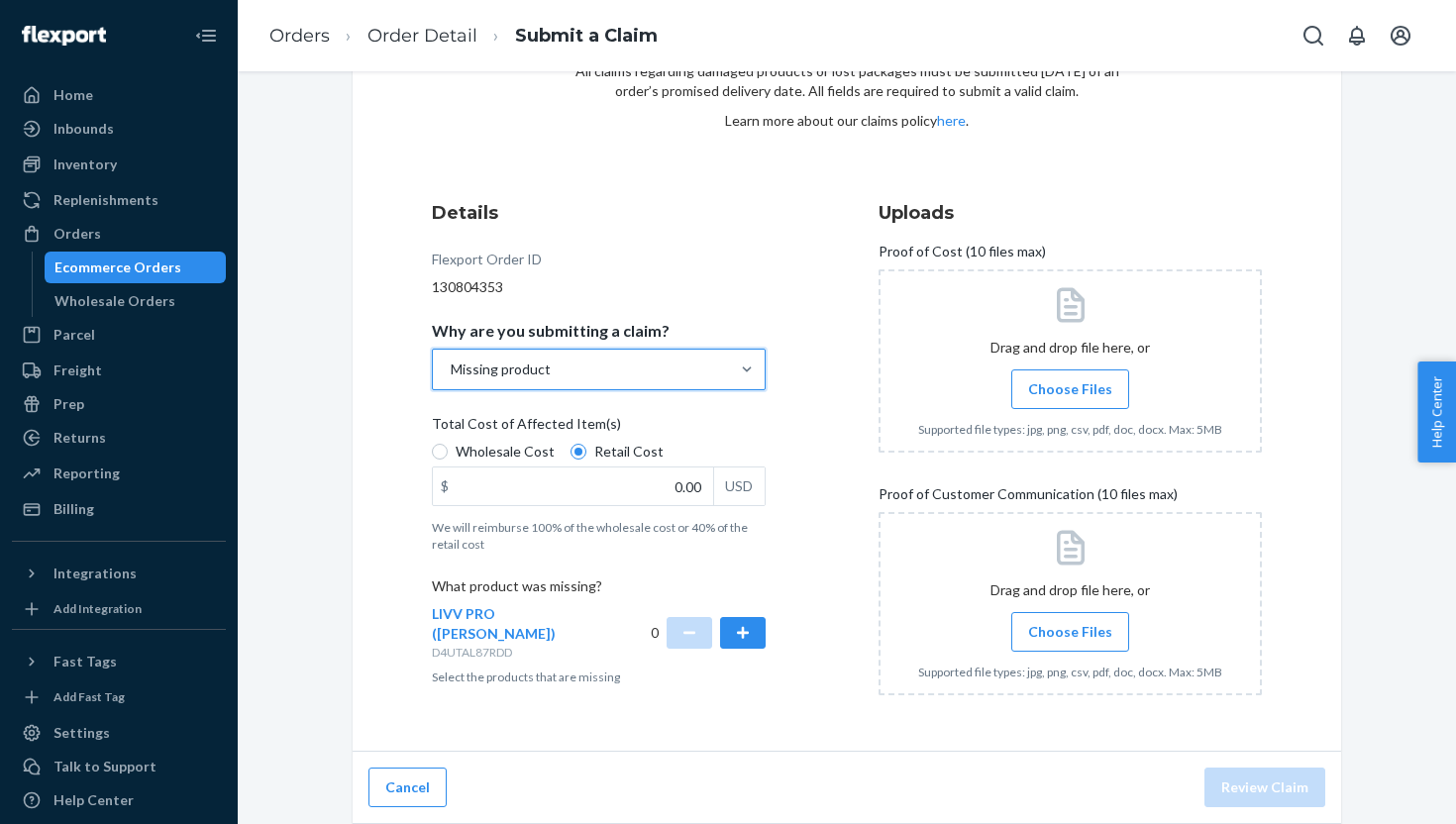 click on "Why are you submitting a claim?   option Missing product, selected.     0 results available. Select is focused ,type to refine list, press Down to open the menu,  Missing product" at bounding box center [450, 369] 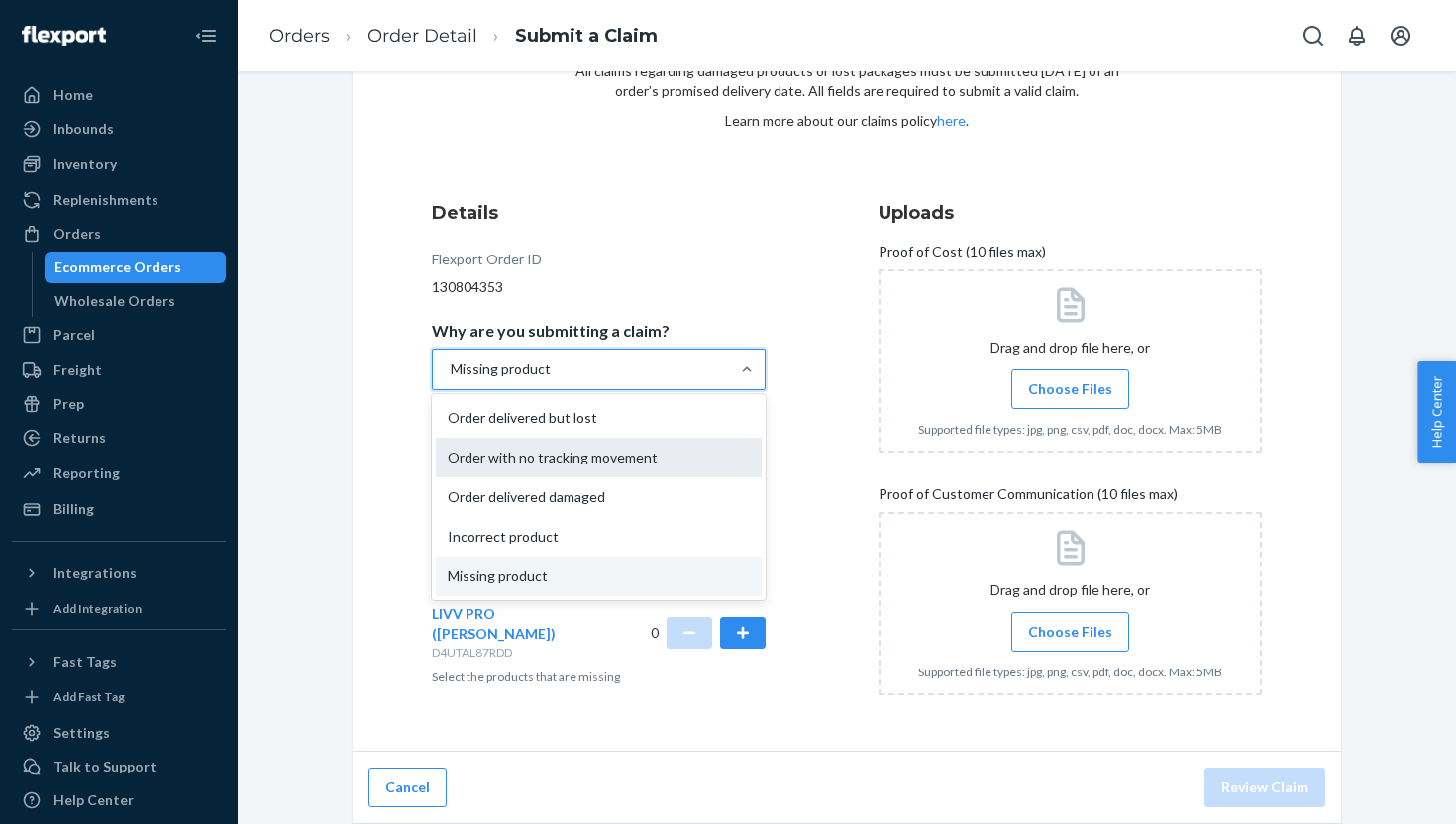 click on "Order with no tracking movement" at bounding box center (598, 458) 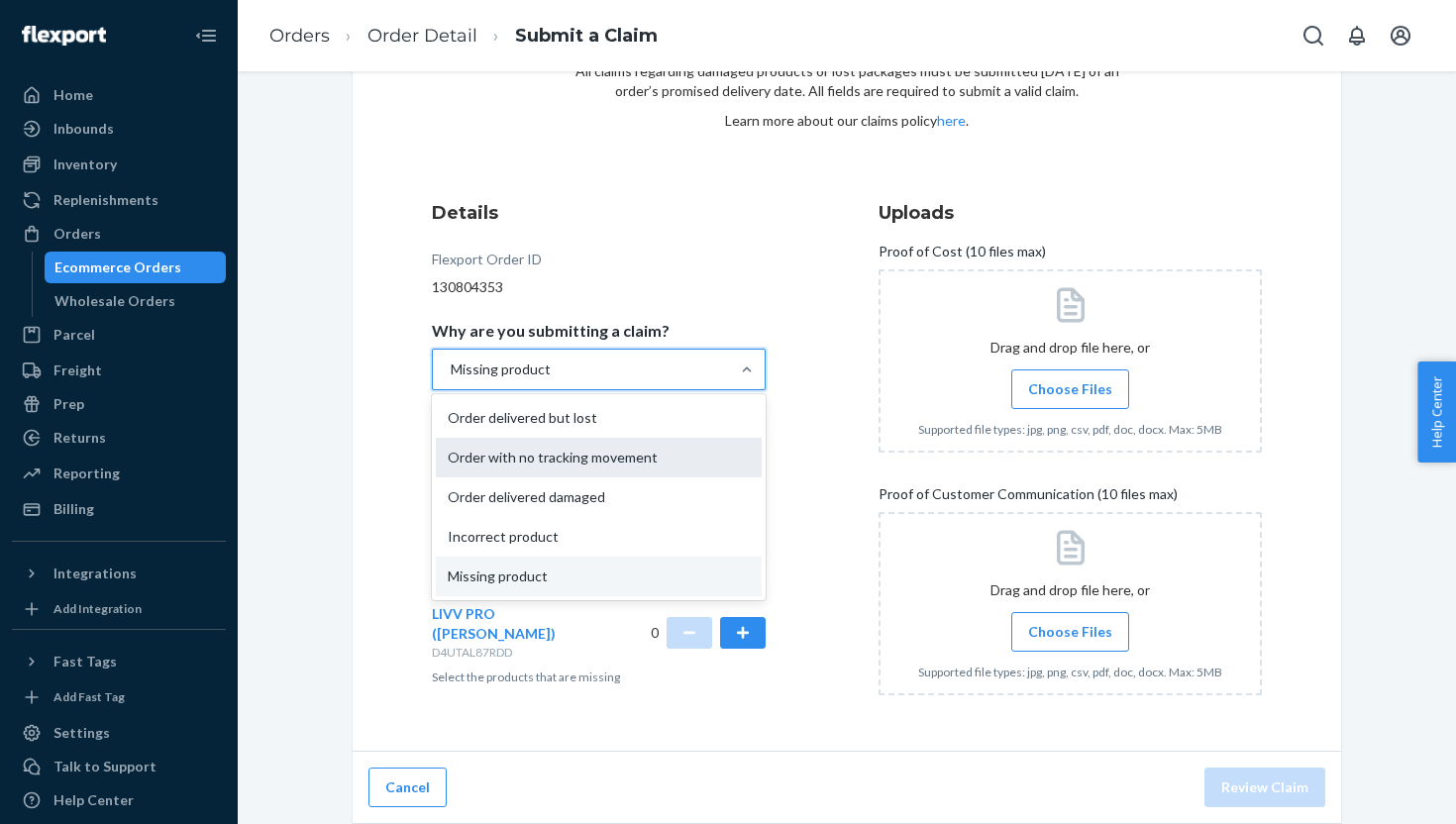 scroll, scrollTop: 0, scrollLeft: 0, axis: both 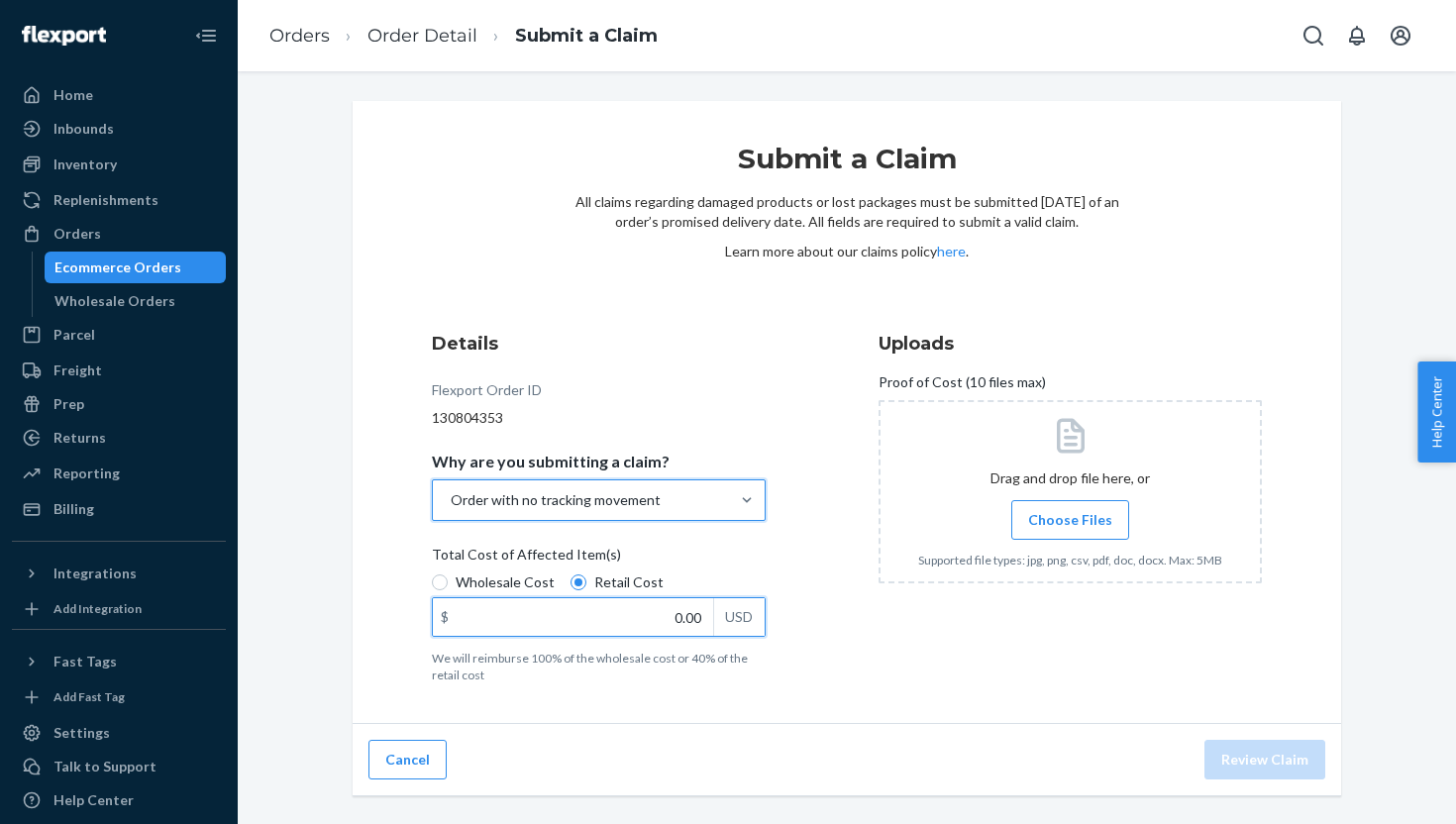 click on "0.00" at bounding box center (572, 617) 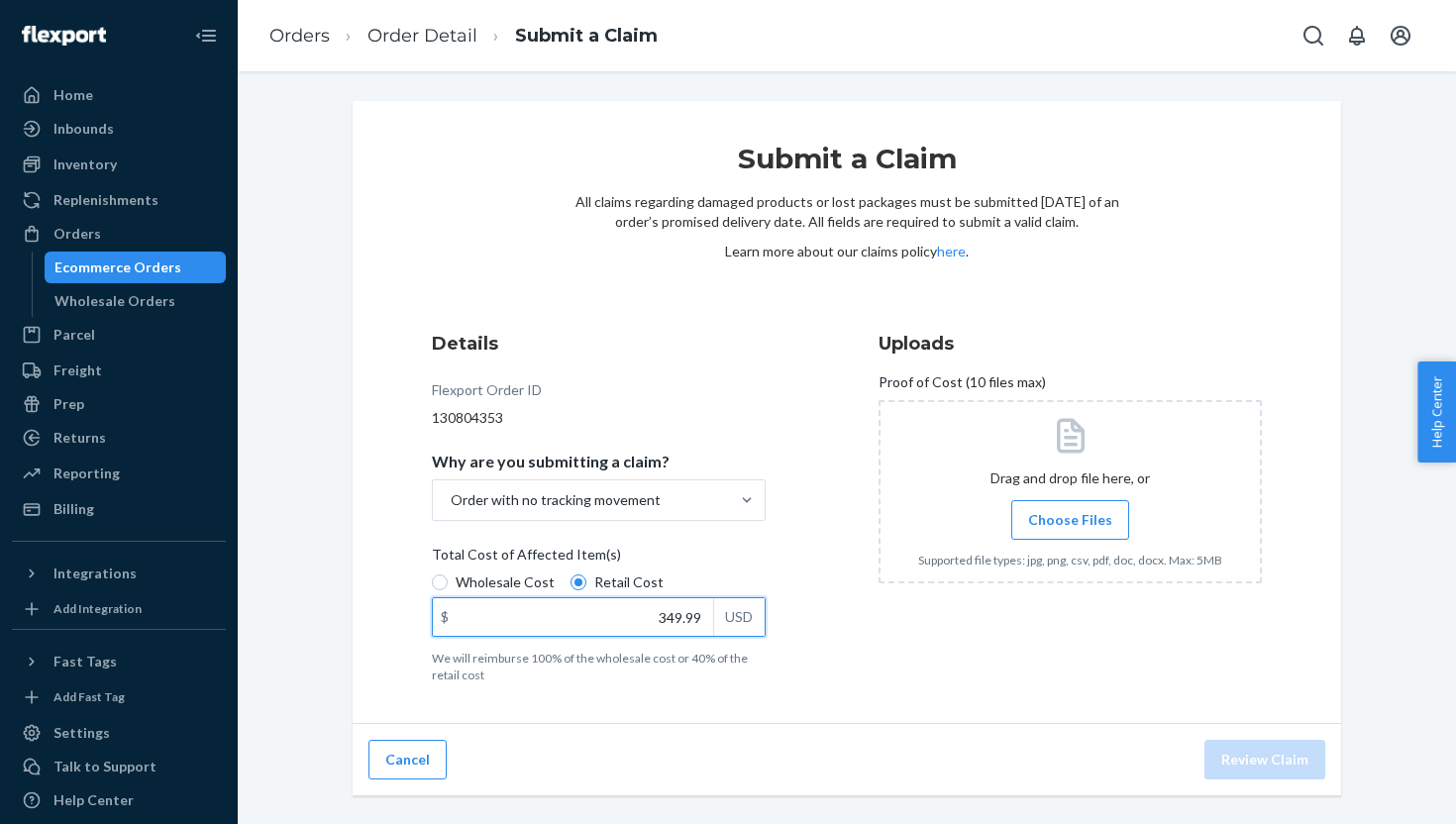 type on "349.99" 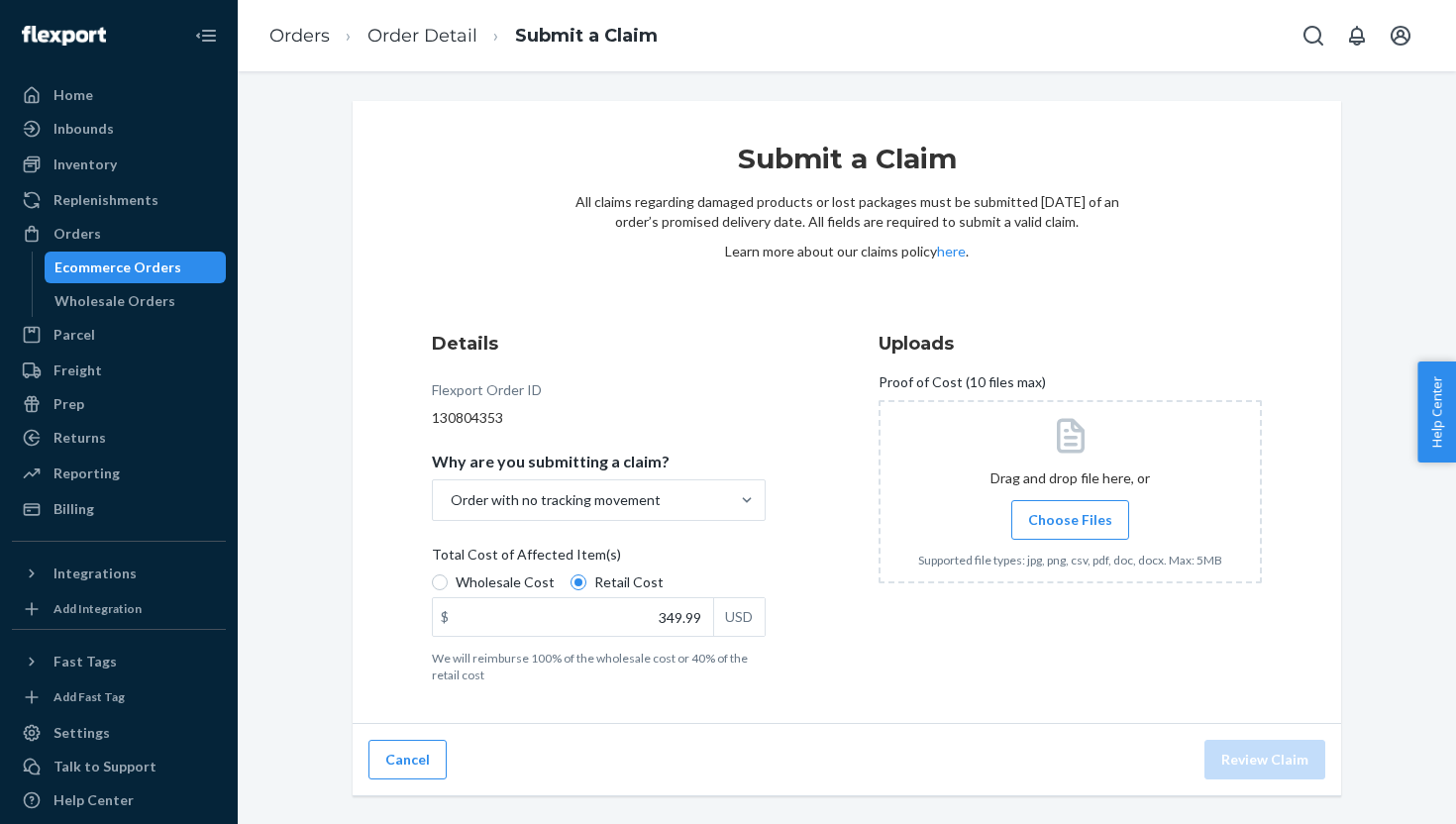 click on "Details Flexport Order ID 130804353 Why are you submitting a claim? Order with no tracking movement Total Cost of Affected Item(s) Wholesale Cost Retail Cost $ 349.99 USD We will reimburse 100% of the wholesale cost or 40% of the retail cost Uploads Proof of Cost (10 files max) Drag and drop file here, or Choose Files Supported file types: jpg, png, csv, pdf, doc, docx.  Max: 5MB" at bounding box center (847, 507) 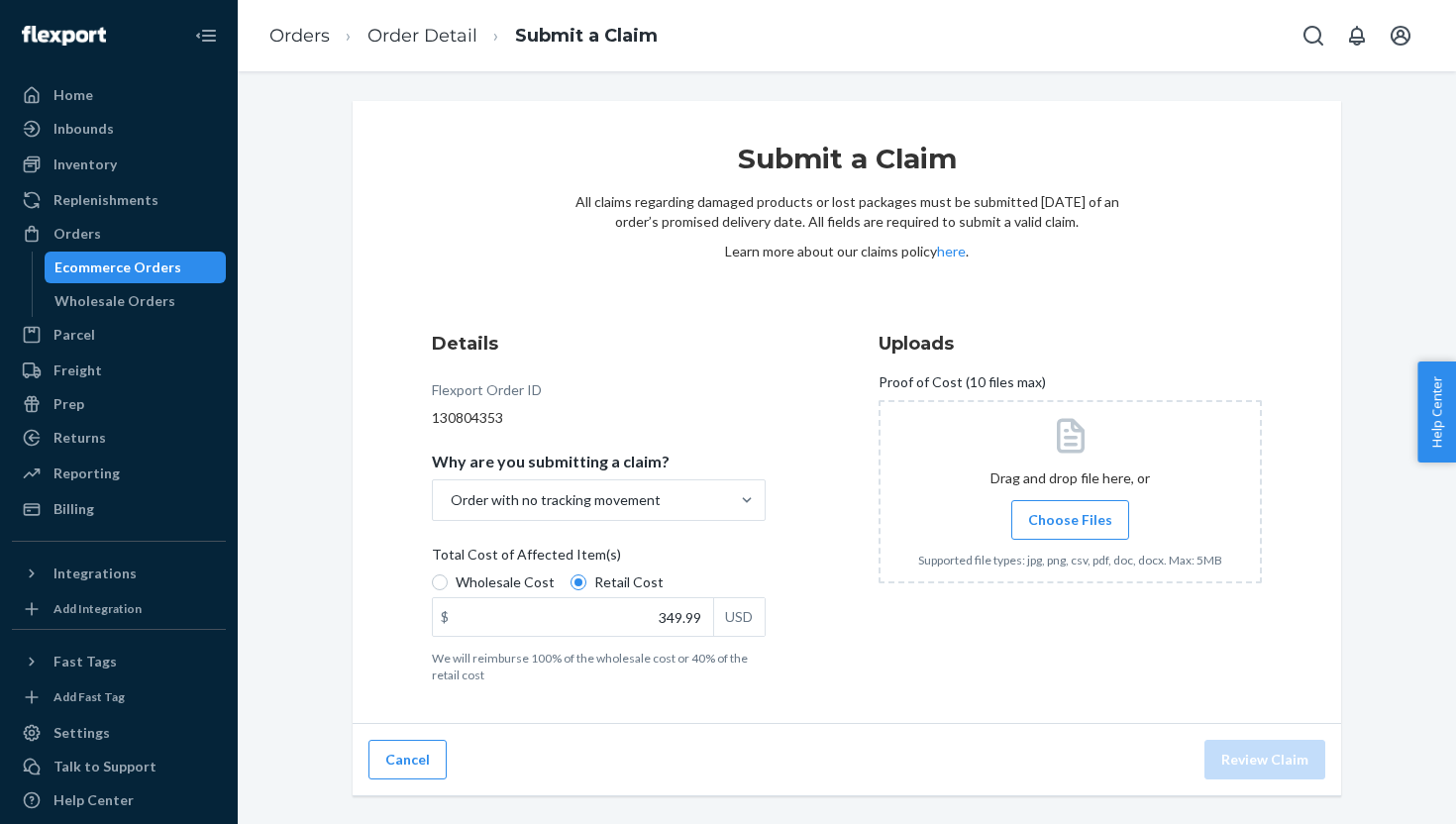 click on "Choose Files" at bounding box center (1070, 520) 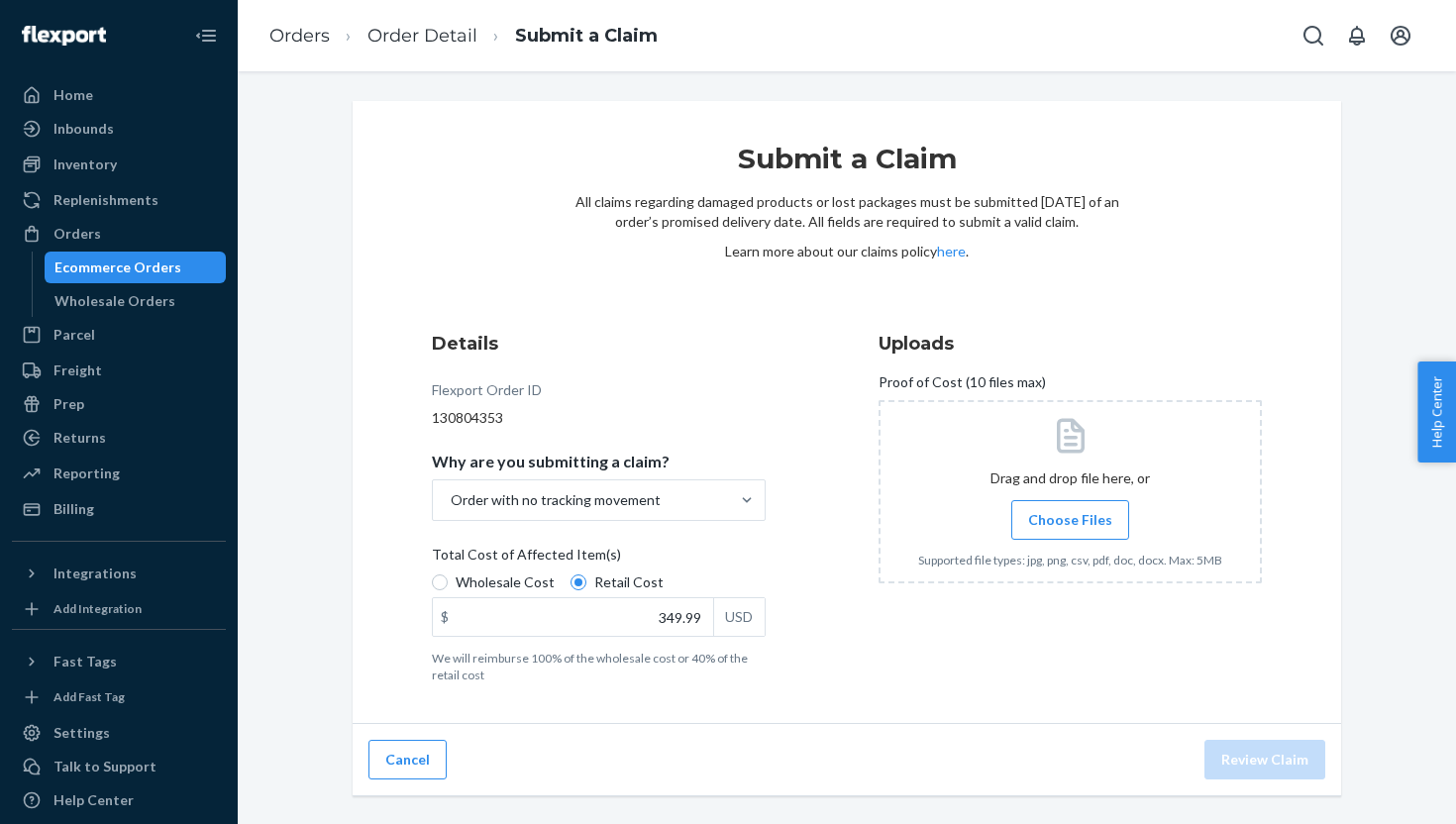click on "Choose Files" at bounding box center [1070, 520] 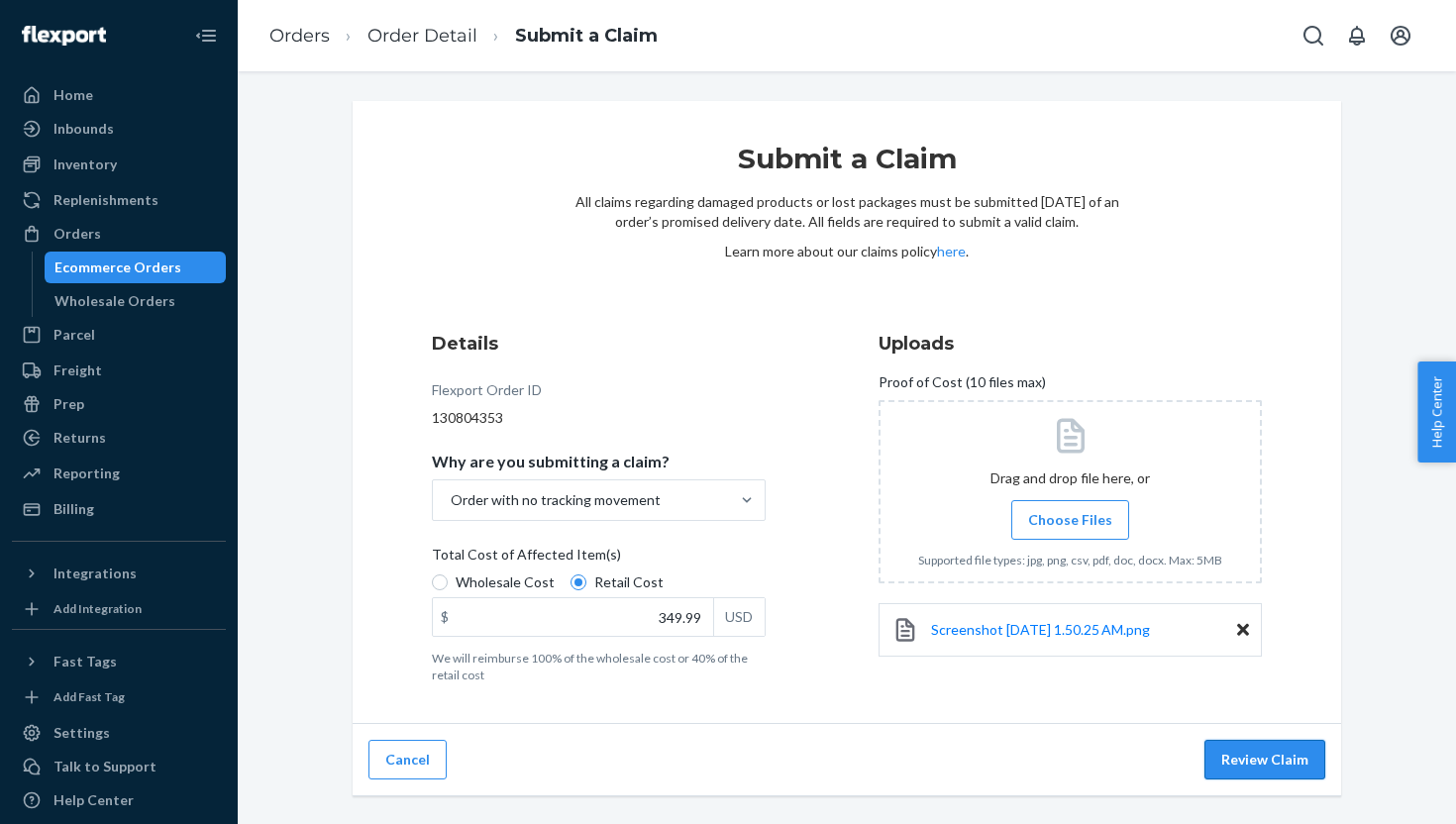 click on "Review Claim" at bounding box center [1265, 760] 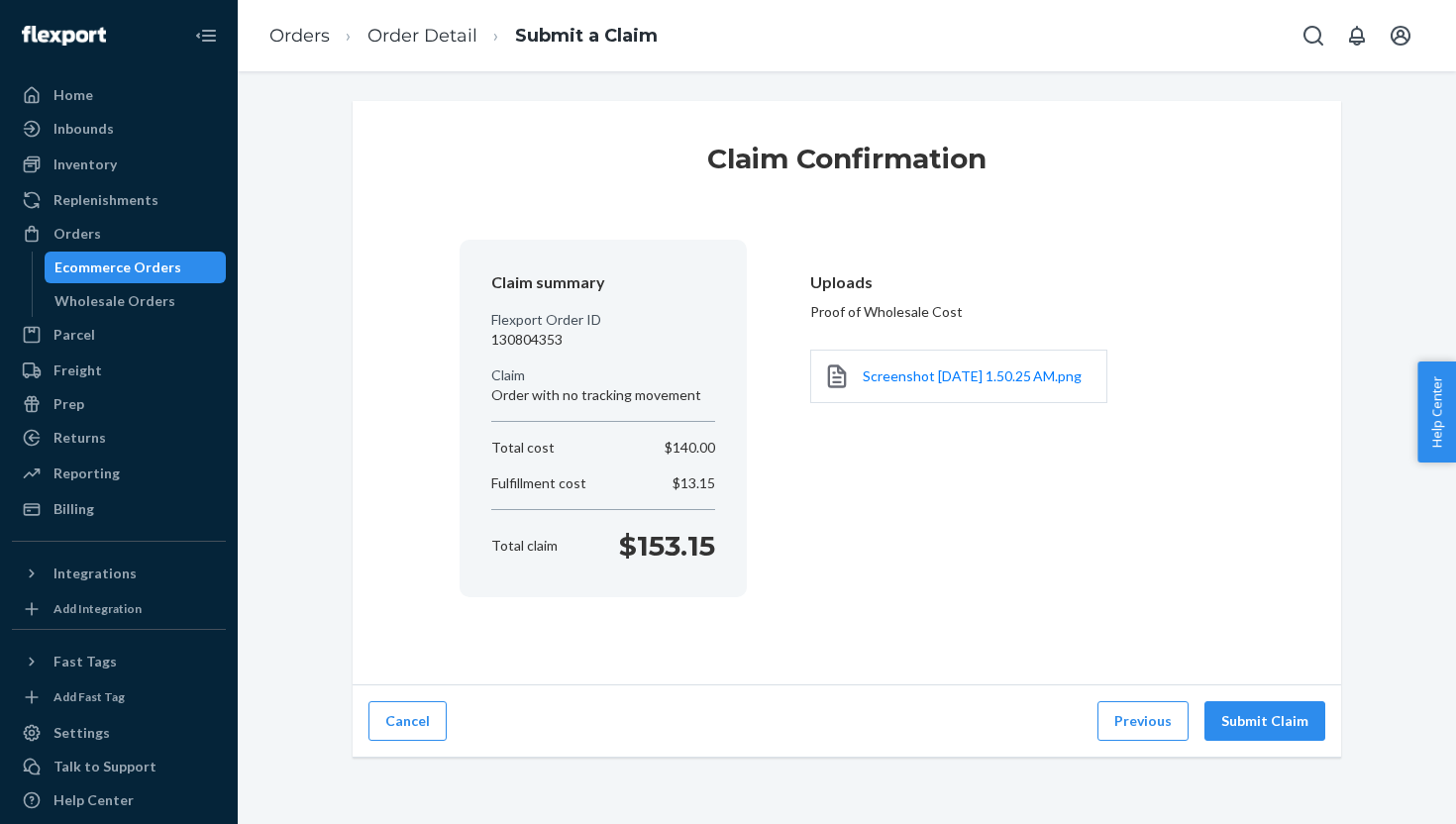 click on "Order with no tracking movement" at bounding box center [603, 395] 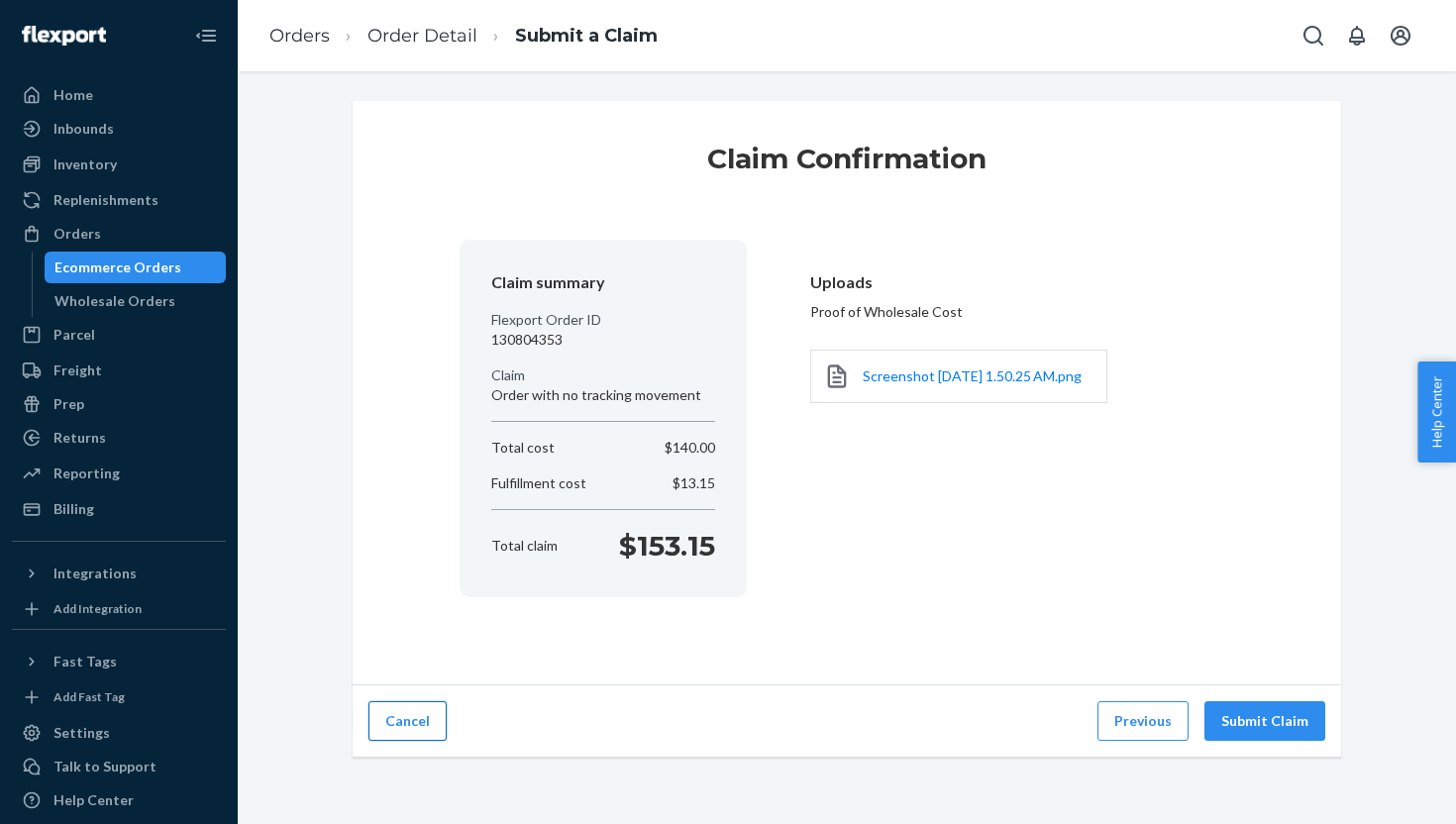 click on "Cancel" at bounding box center (407, 721) 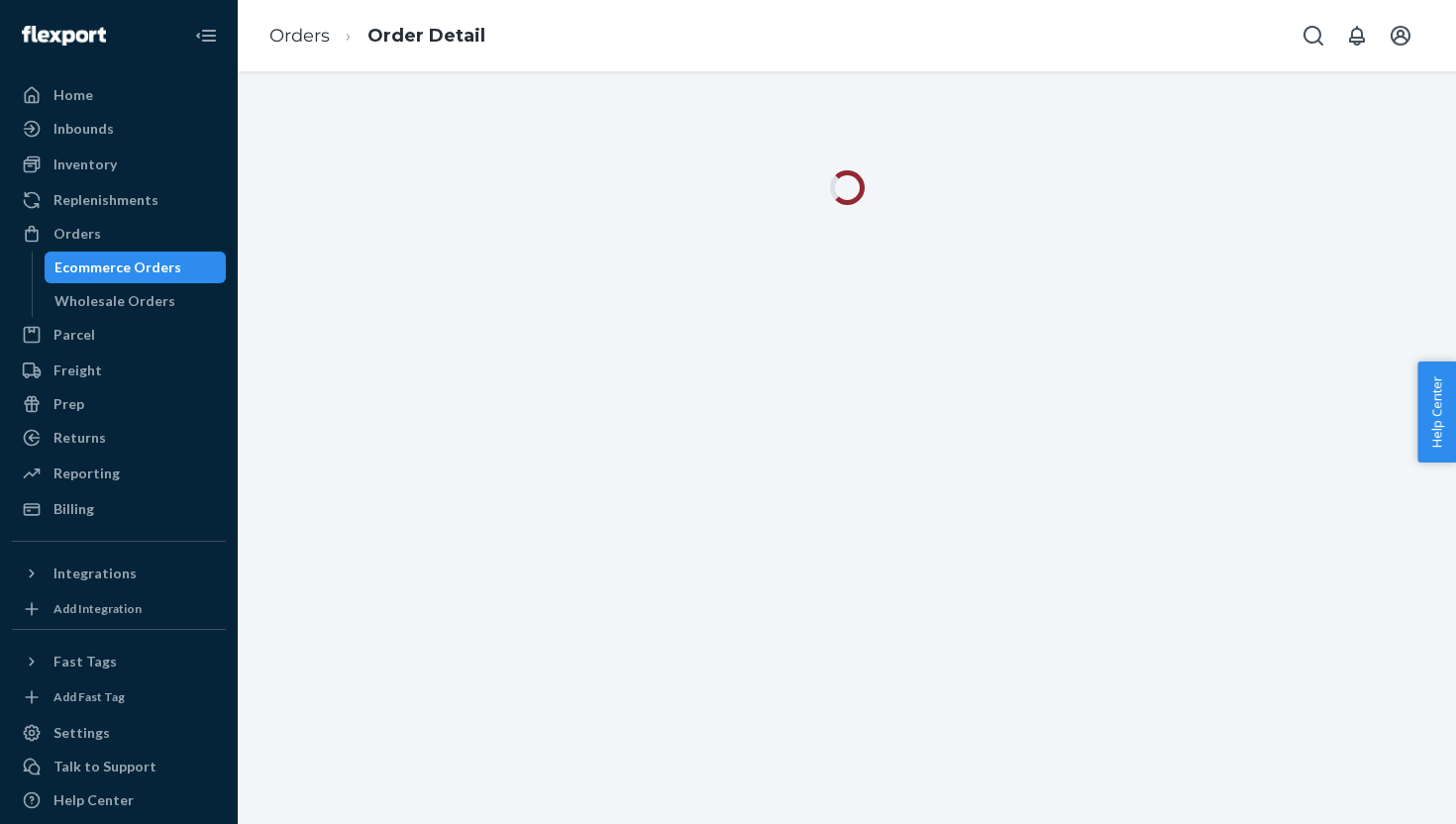 click on "Ecommerce Orders" at bounding box center [136, 267] 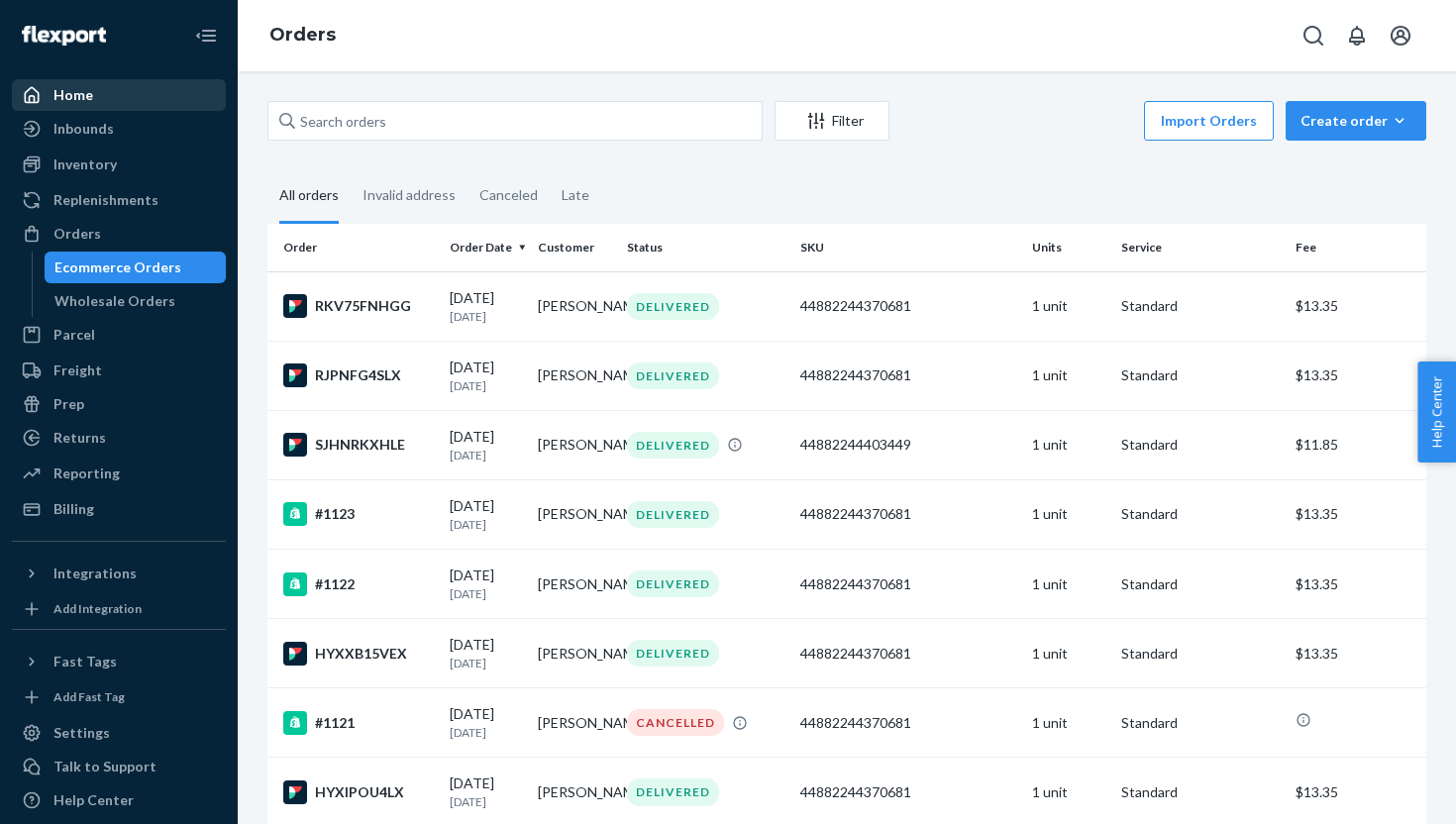 click on "Home" at bounding box center [119, 95] 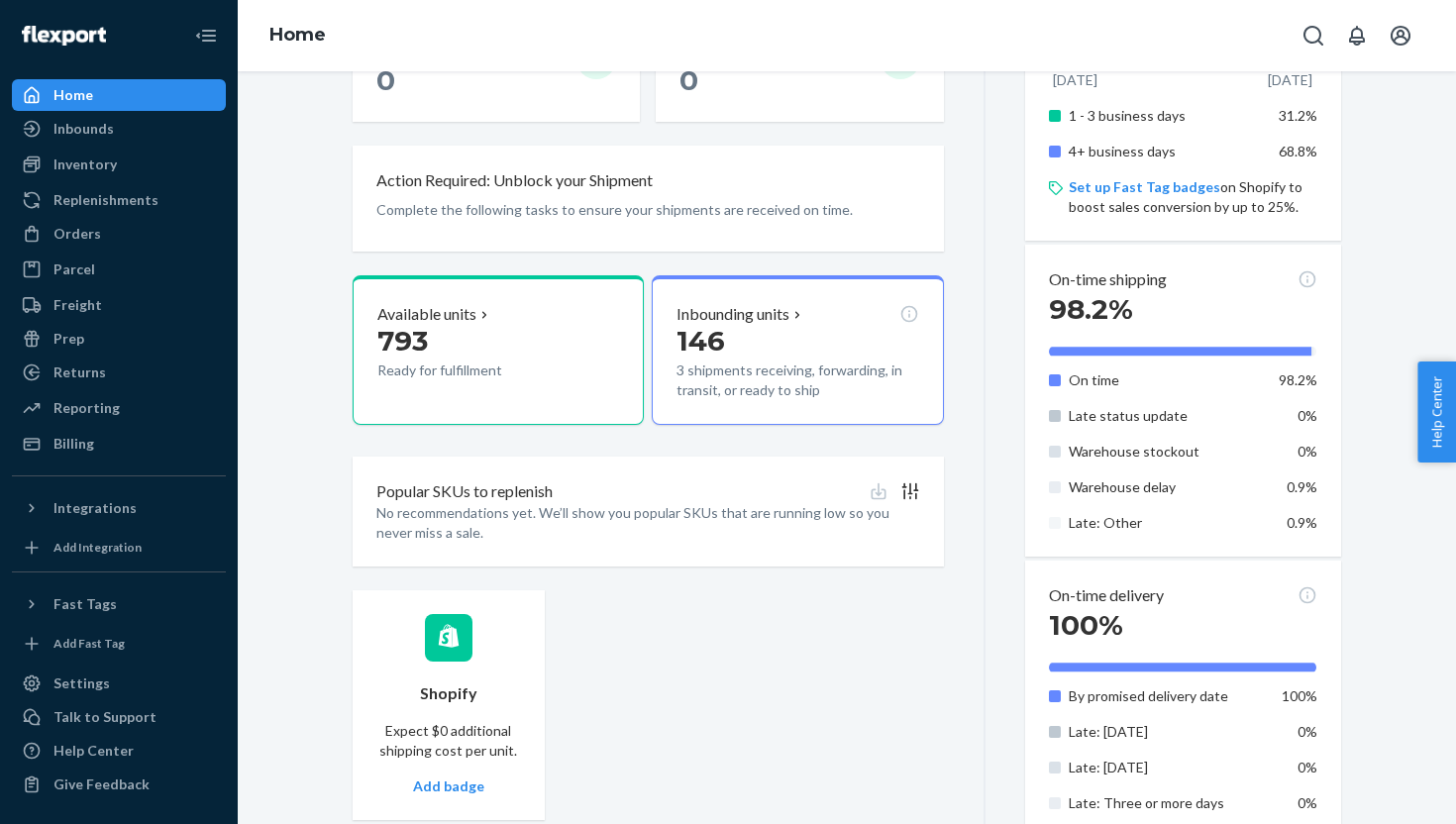 scroll, scrollTop: 441, scrollLeft: 0, axis: vertical 